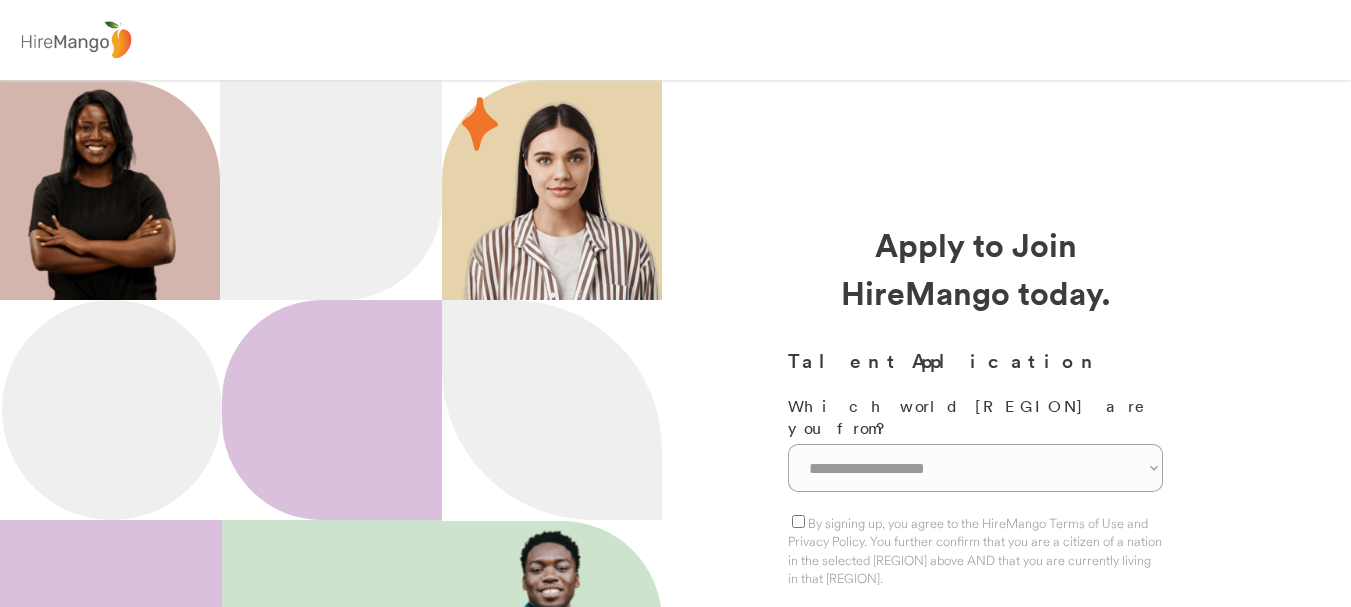 scroll, scrollTop: 0, scrollLeft: 0, axis: both 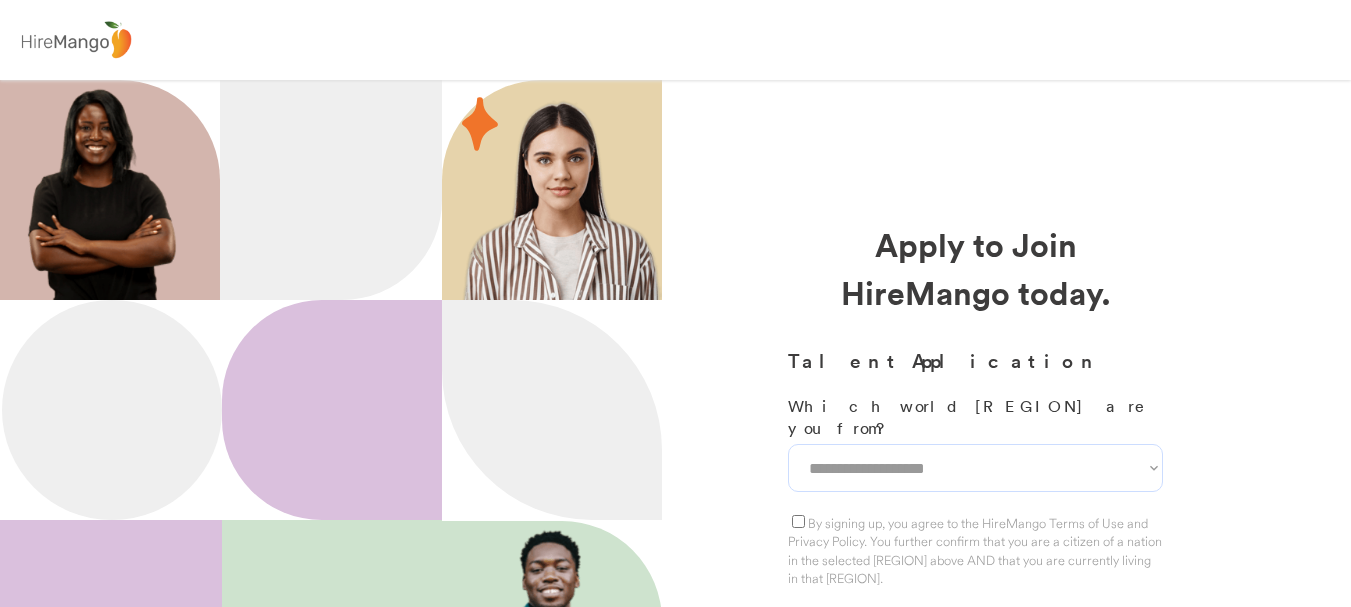 click on "**********" at bounding box center (975, 468) 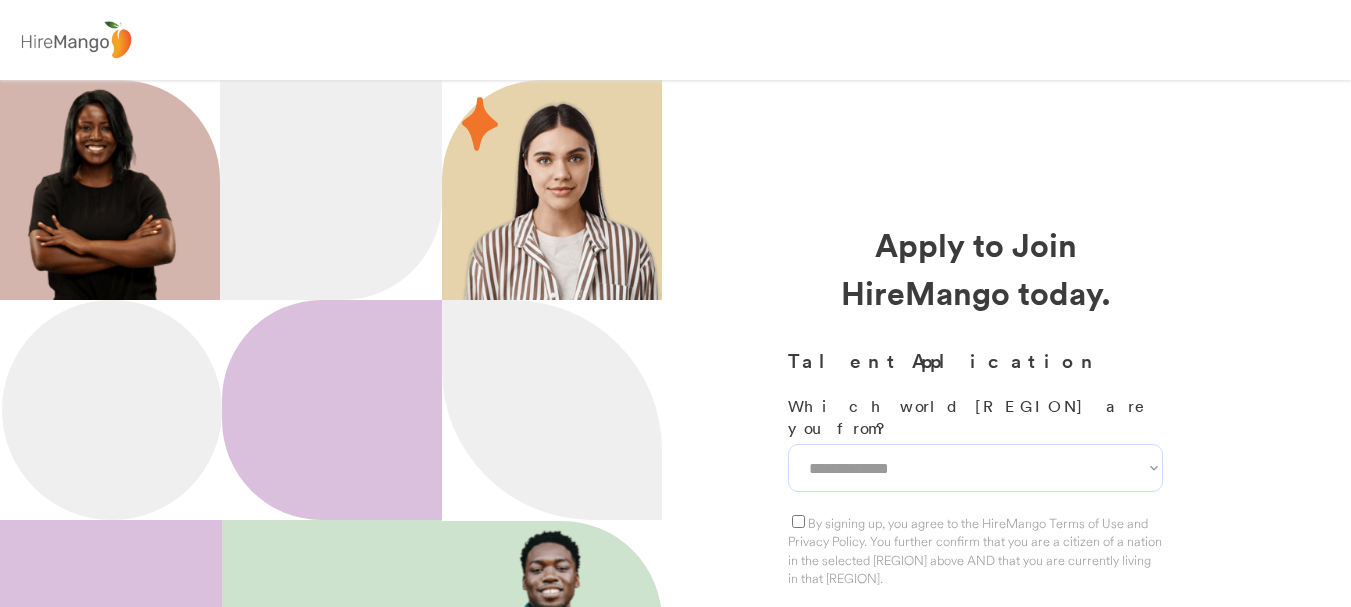 click on "**********" at bounding box center (975, 468) 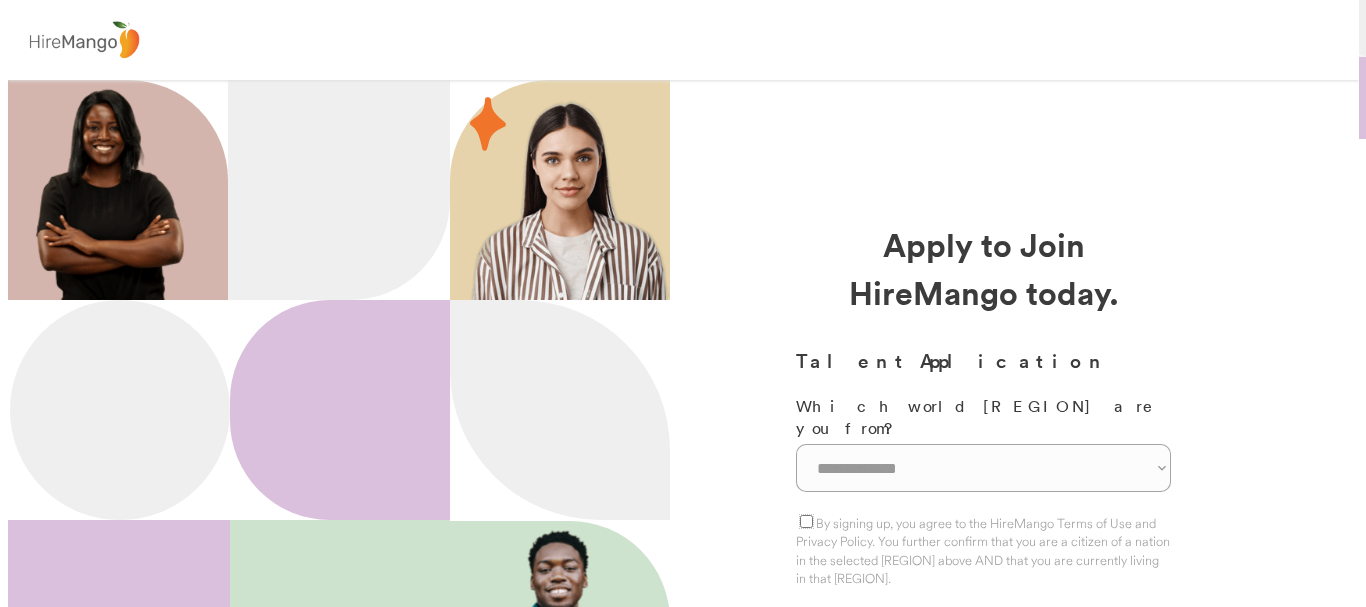 scroll, scrollTop: 100, scrollLeft: 0, axis: vertical 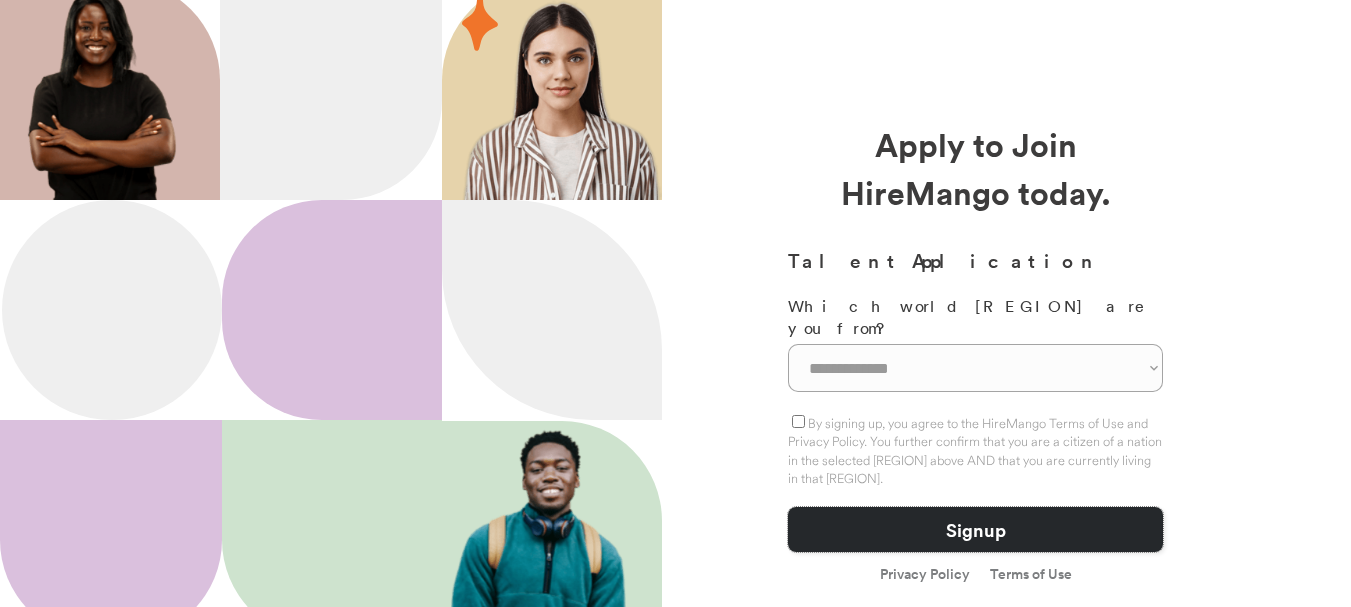 click on "Signup" at bounding box center (975, 529) 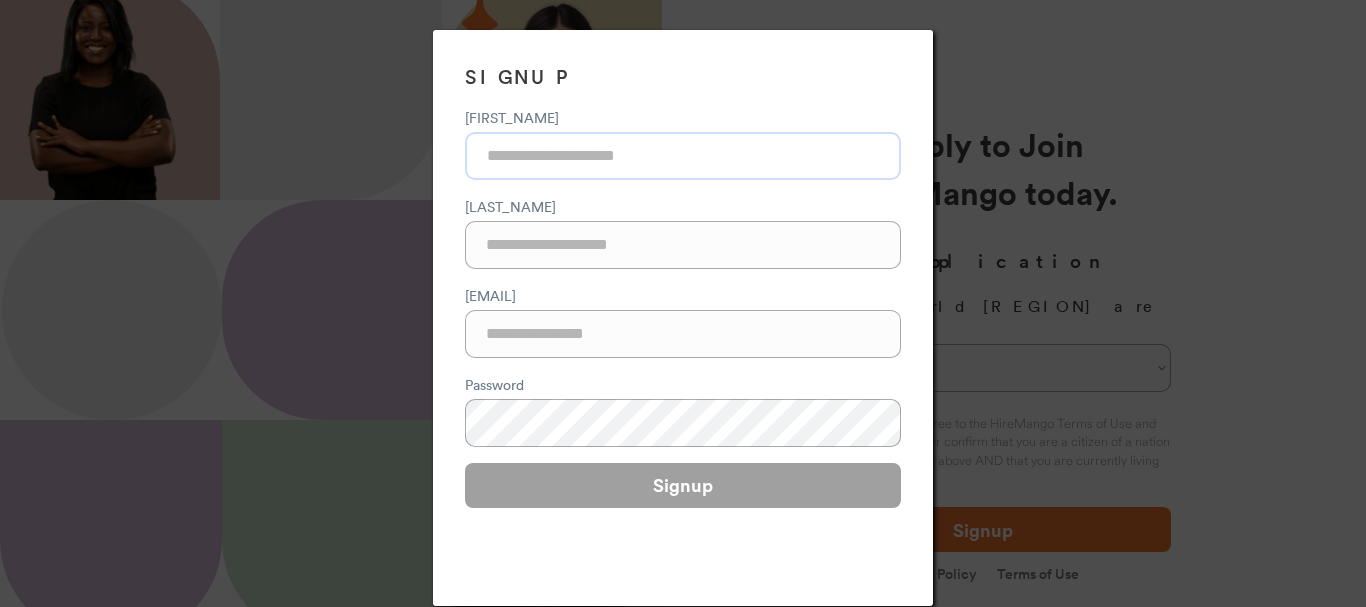 click at bounding box center [683, 156] 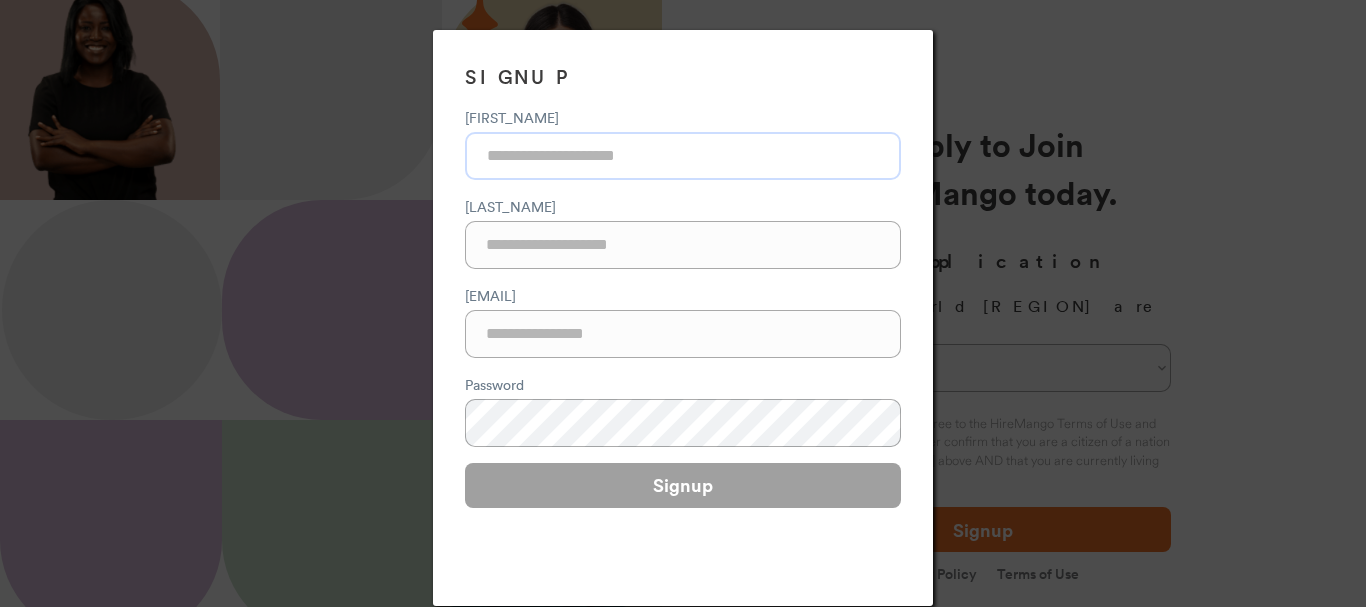 type on "*******" 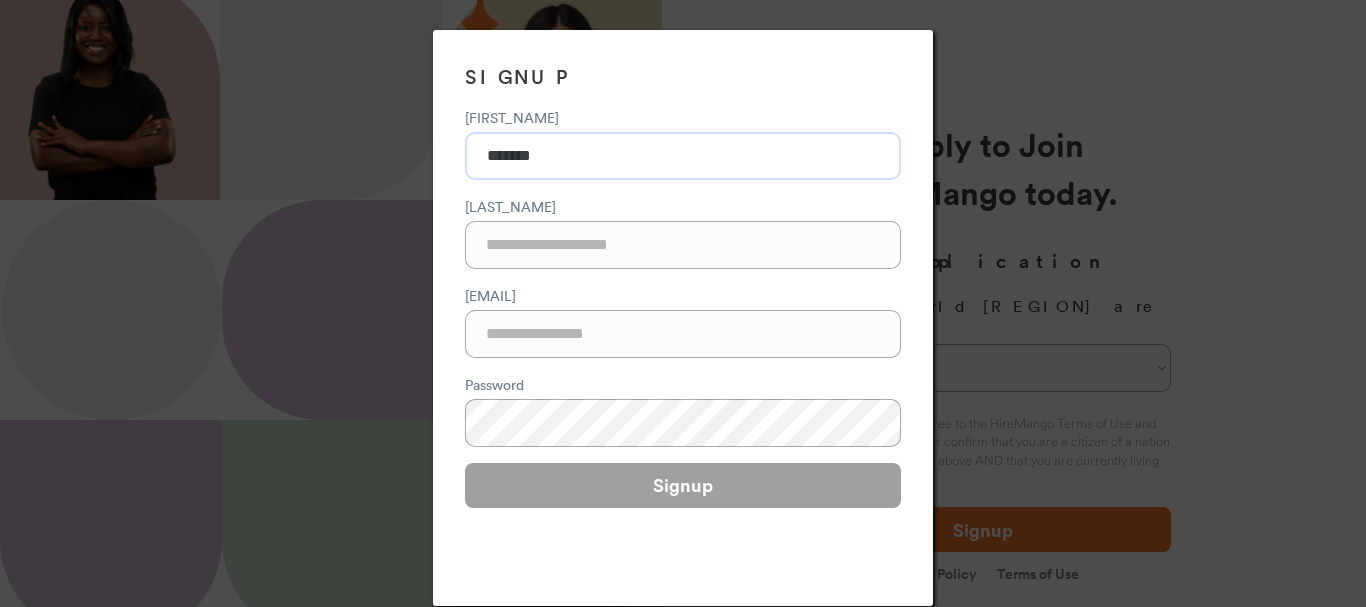 type on "*********" 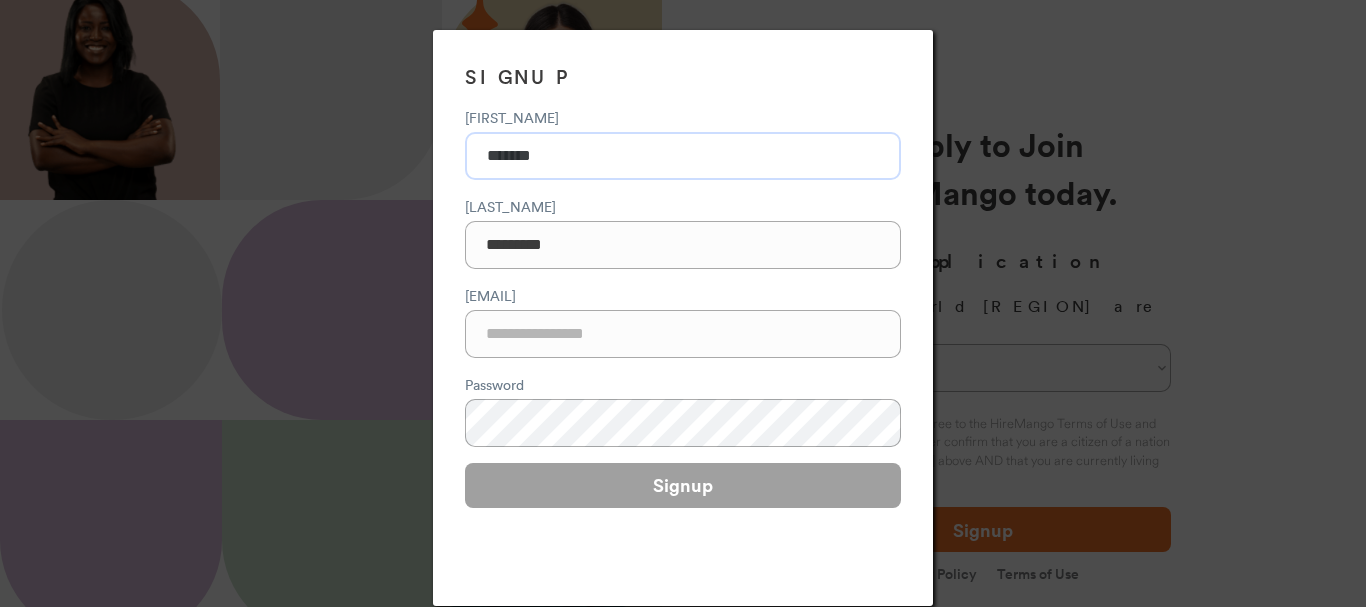 type on "**********" 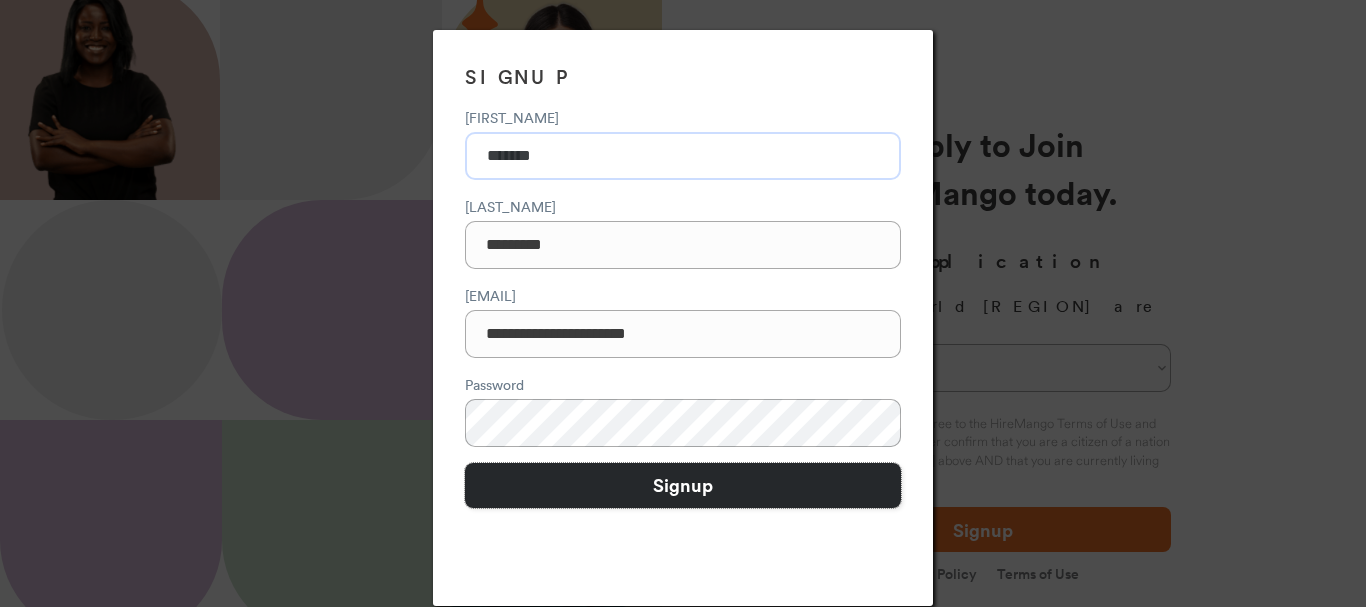 click on "Signup" at bounding box center (683, 485) 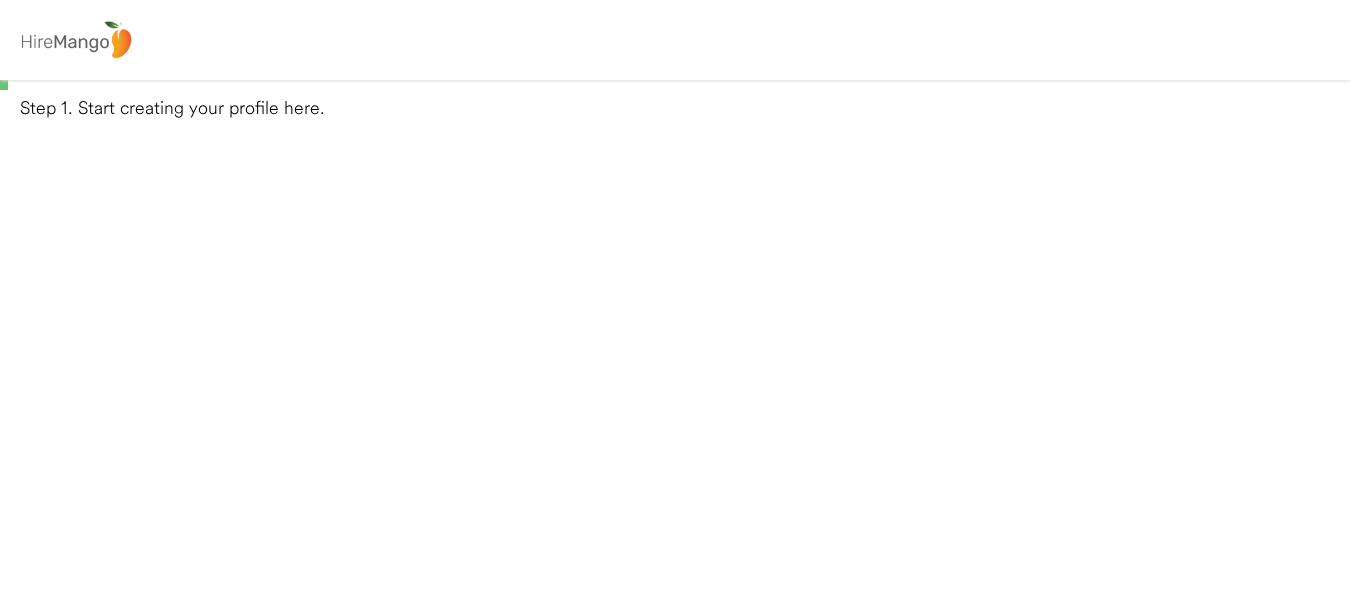 scroll, scrollTop: 0, scrollLeft: 0, axis: both 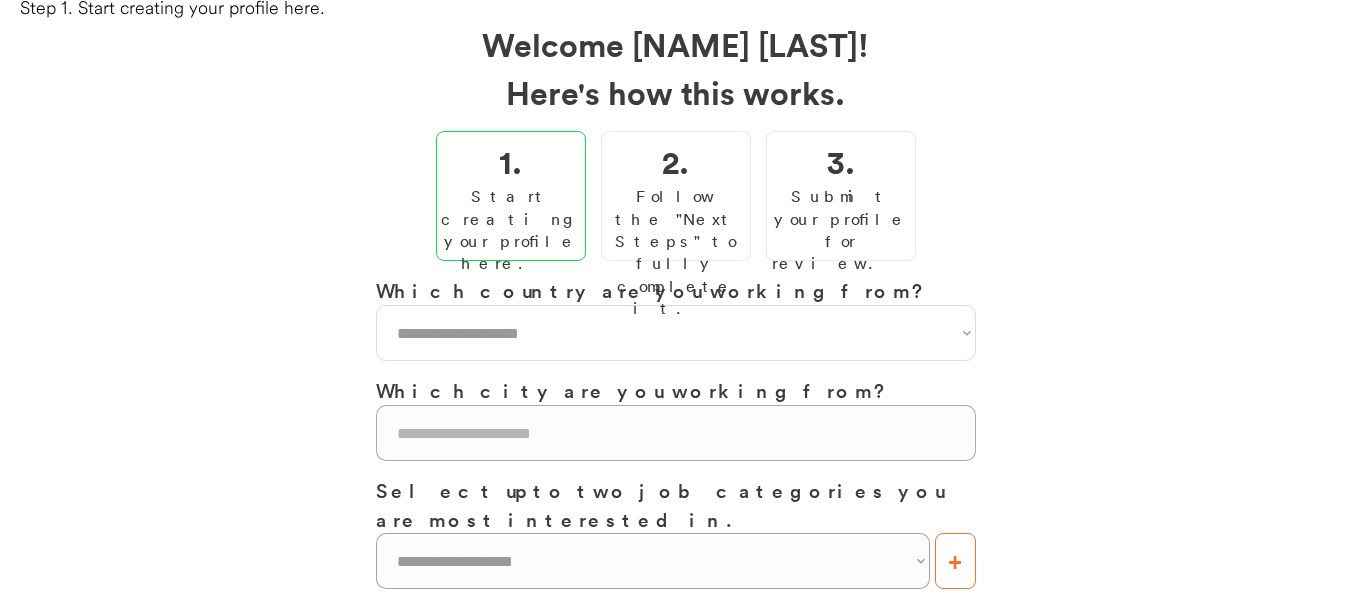 click on "**********" at bounding box center (676, 333) 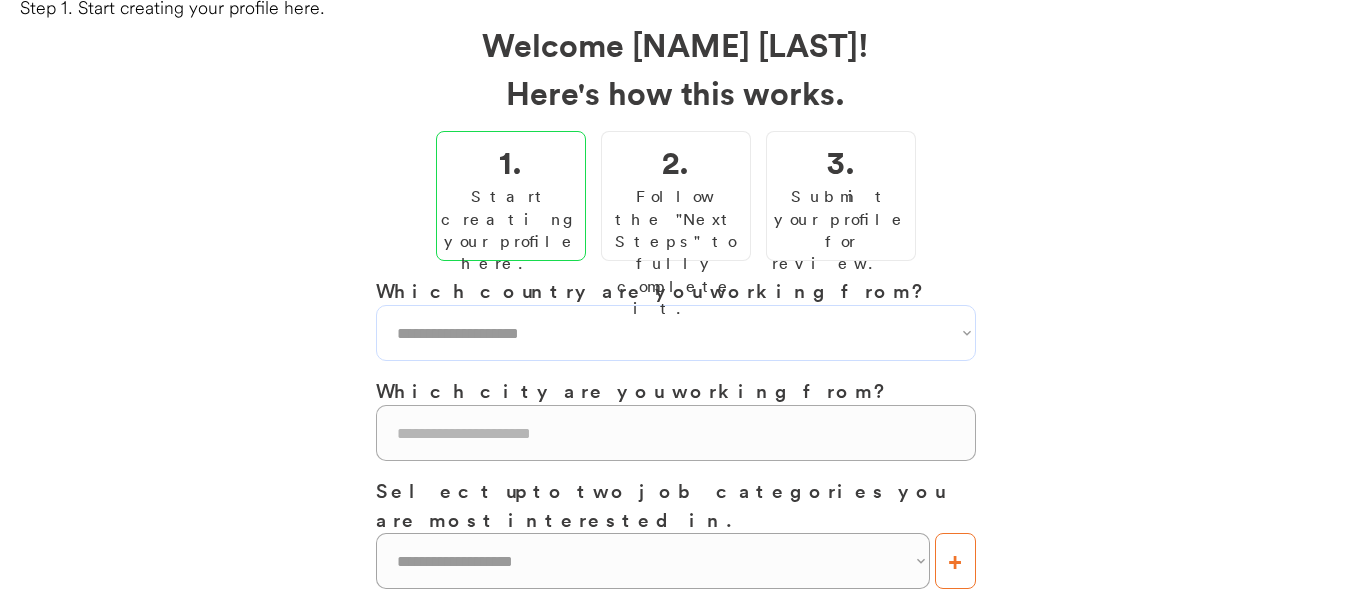 select on "**********" 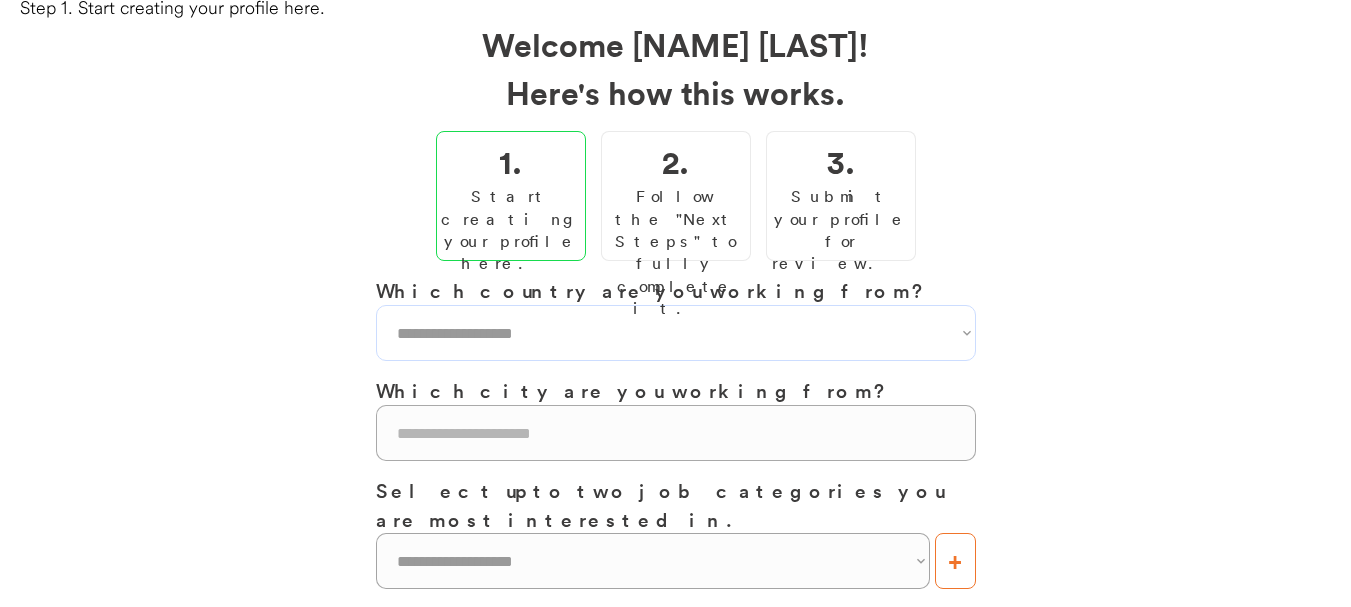 click on "**********" at bounding box center (676, 333) 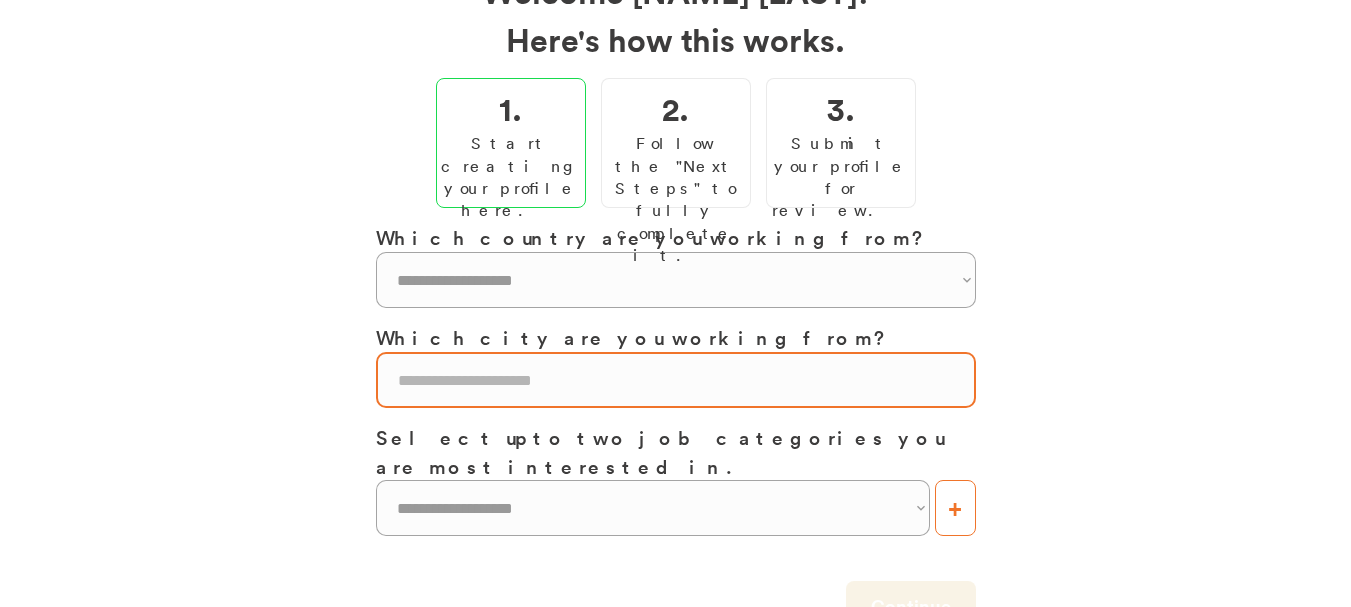 scroll, scrollTop: 200, scrollLeft: 0, axis: vertical 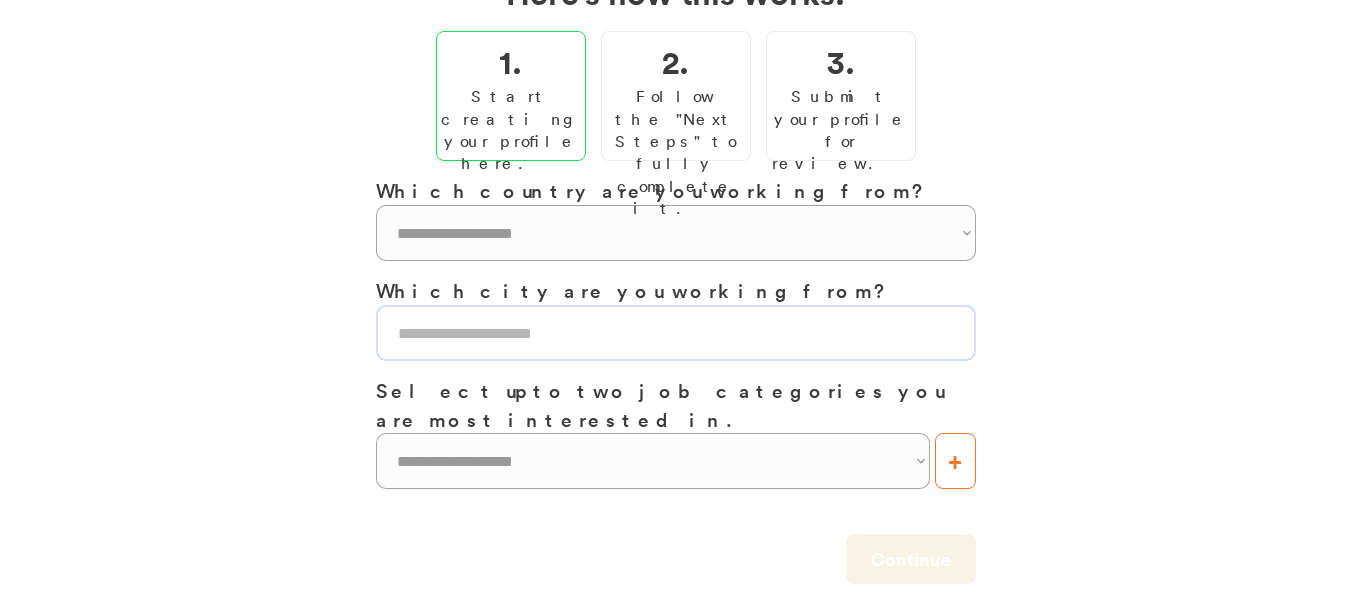 click at bounding box center (676, 333) 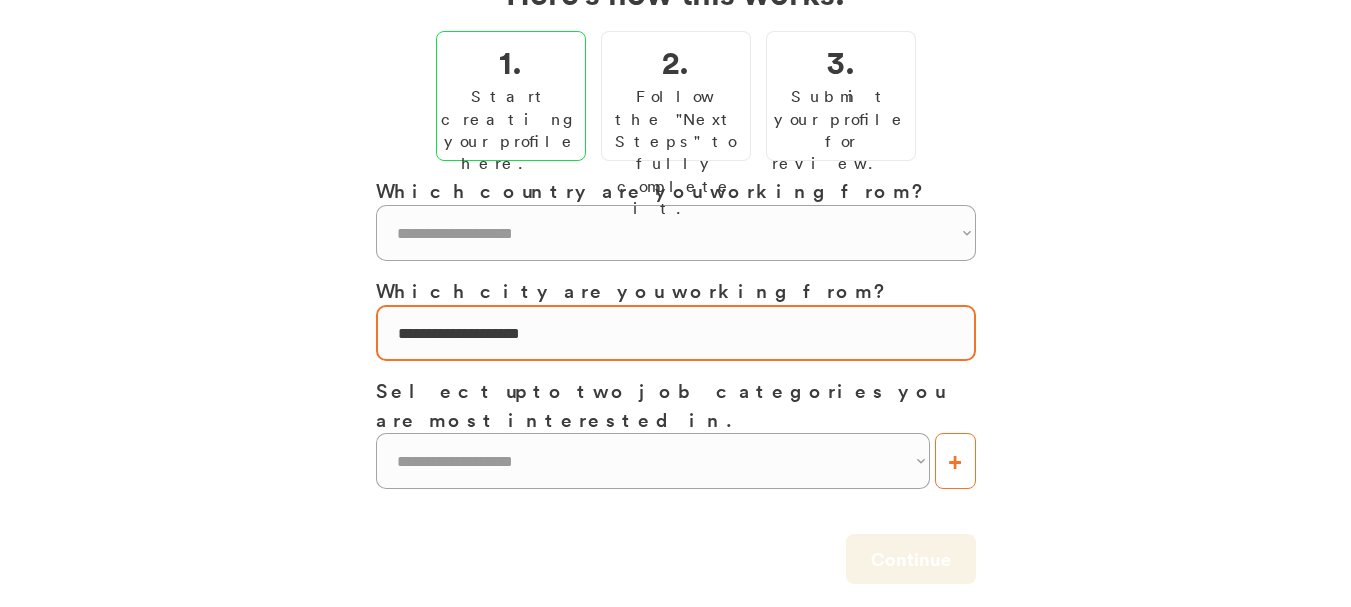 click at bounding box center (676, 333) 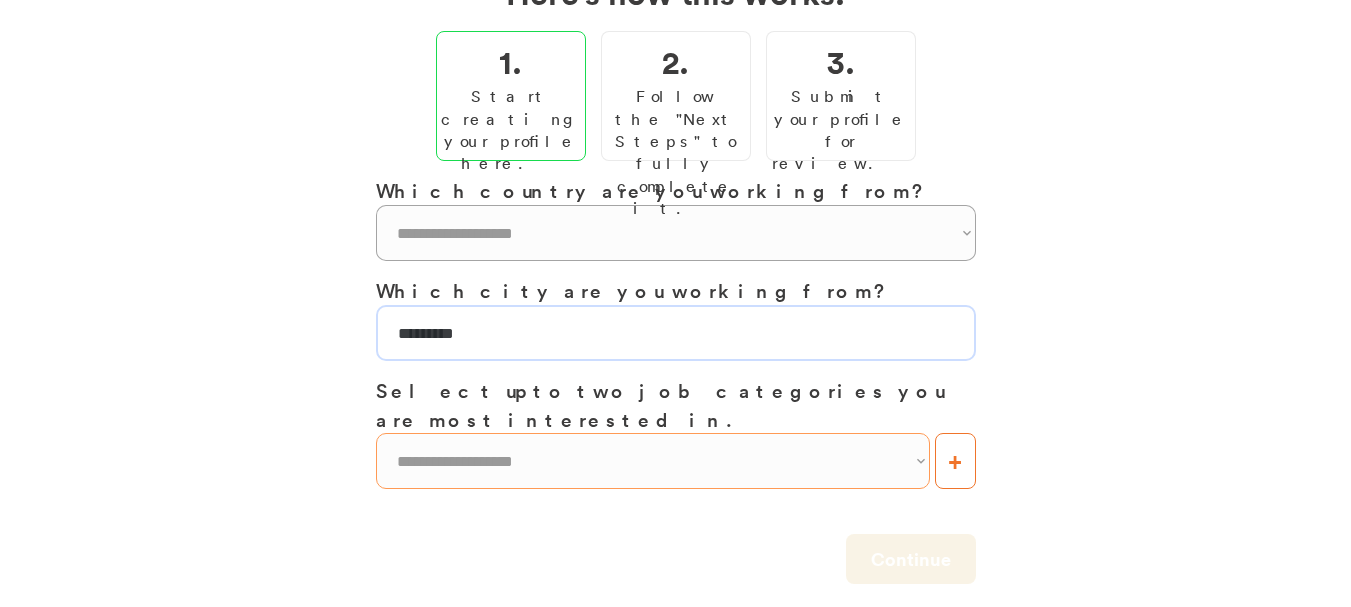 type on "*********" 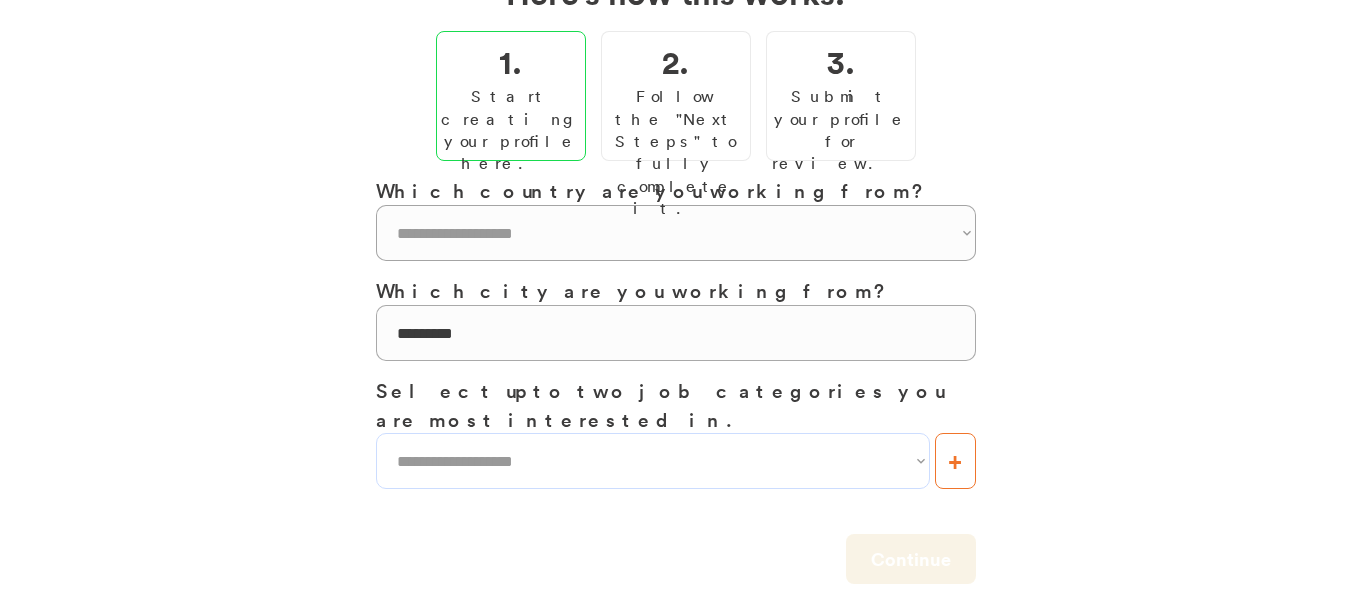 click on "**********" at bounding box center [653, 461] 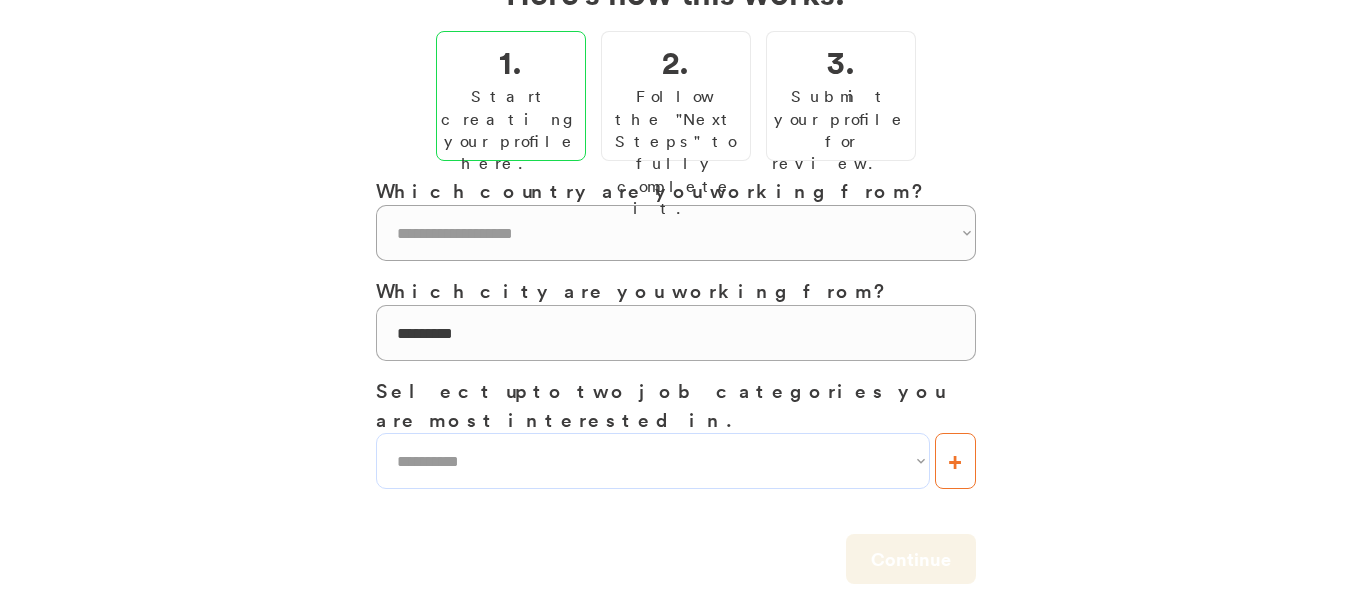 click on "**********" at bounding box center [653, 461] 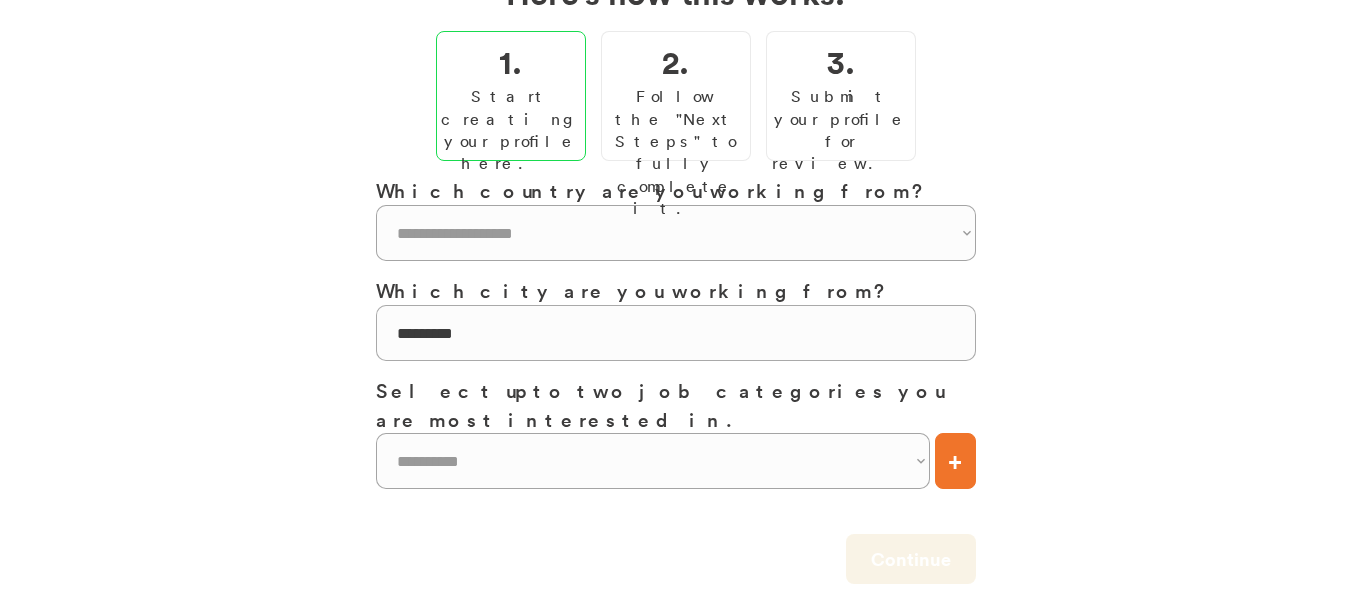 click on "+" at bounding box center (955, 461) 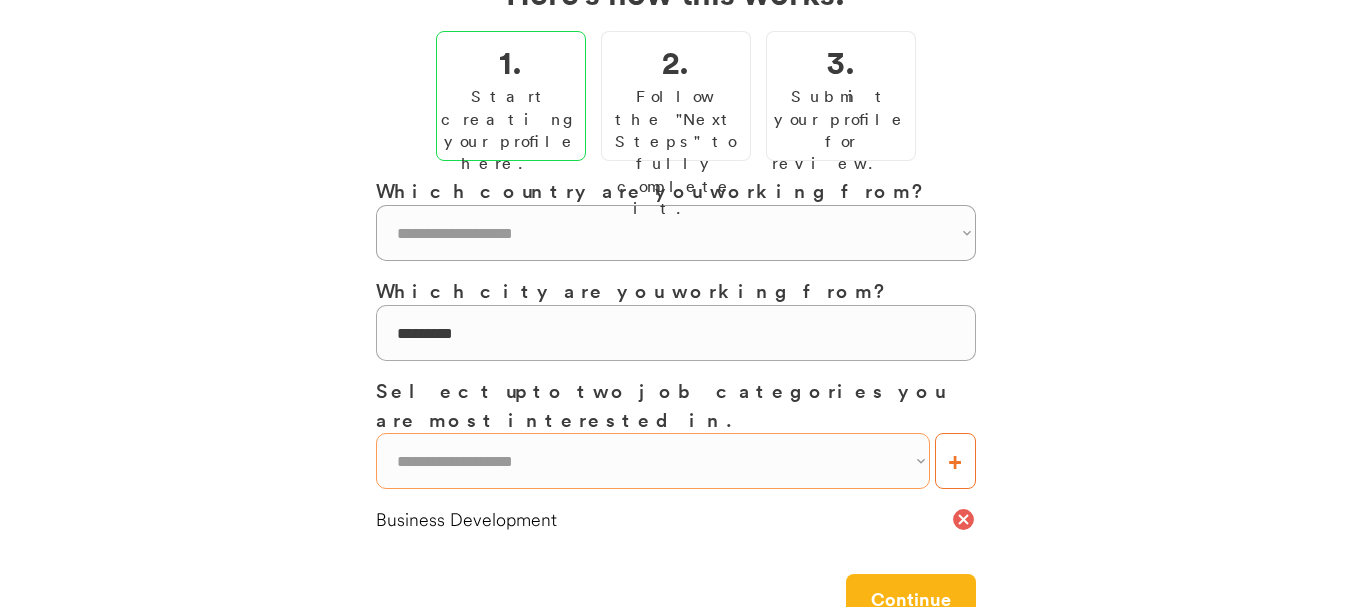 click on "**********" at bounding box center [653, 461] 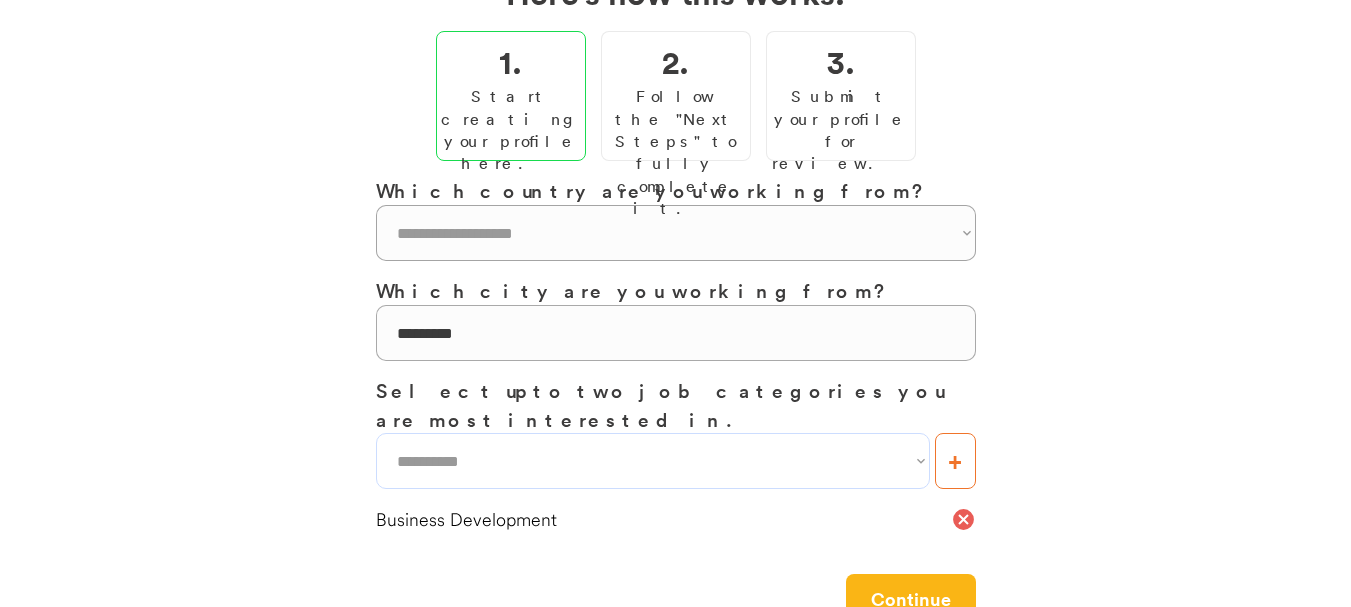 click on "**********" at bounding box center [653, 461] 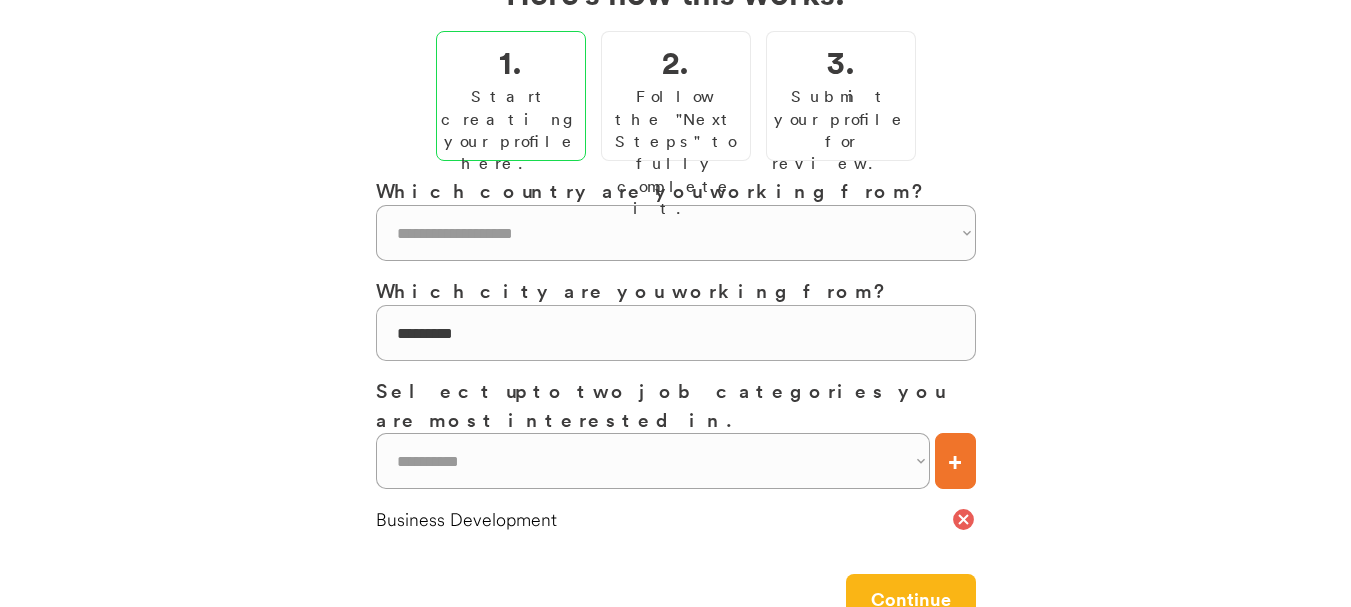 click on "+" at bounding box center [955, 461] 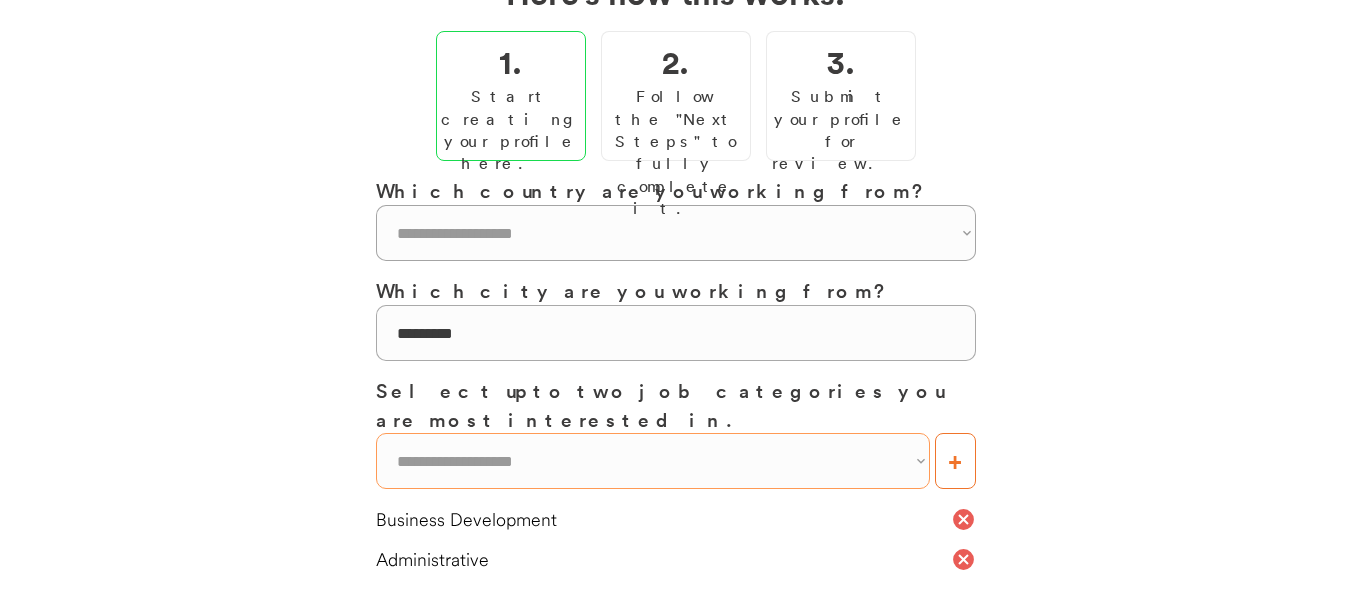 click on "**********" at bounding box center (653, 461) 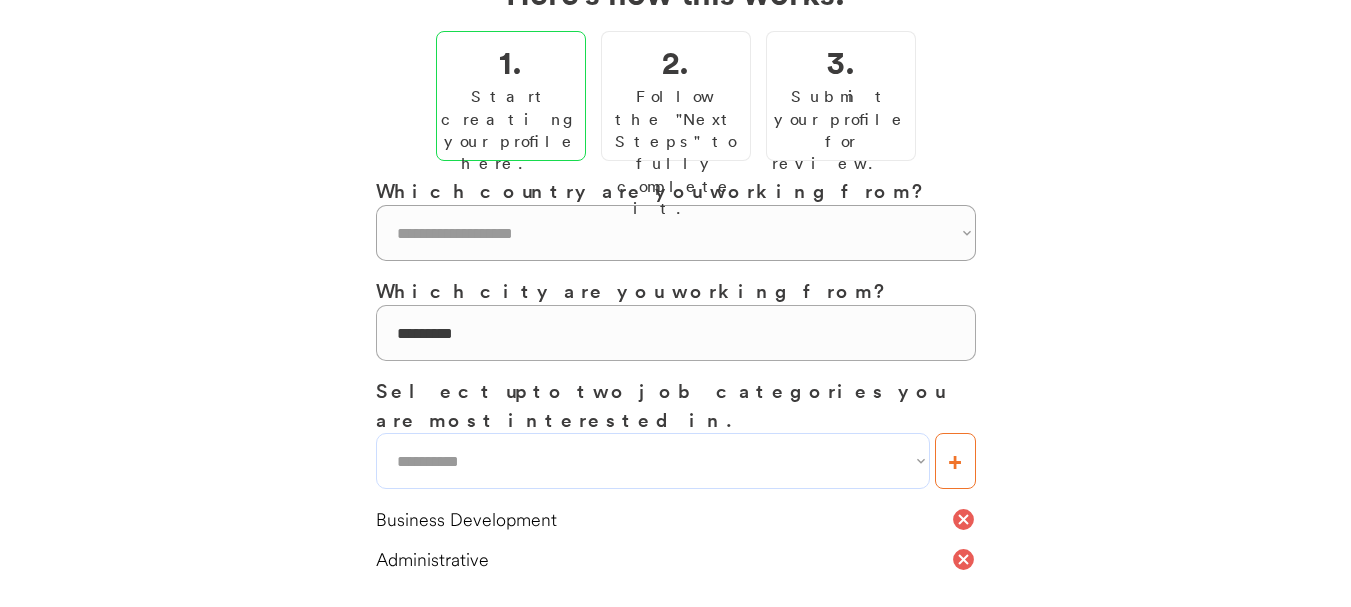 click on "**********" at bounding box center [653, 461] 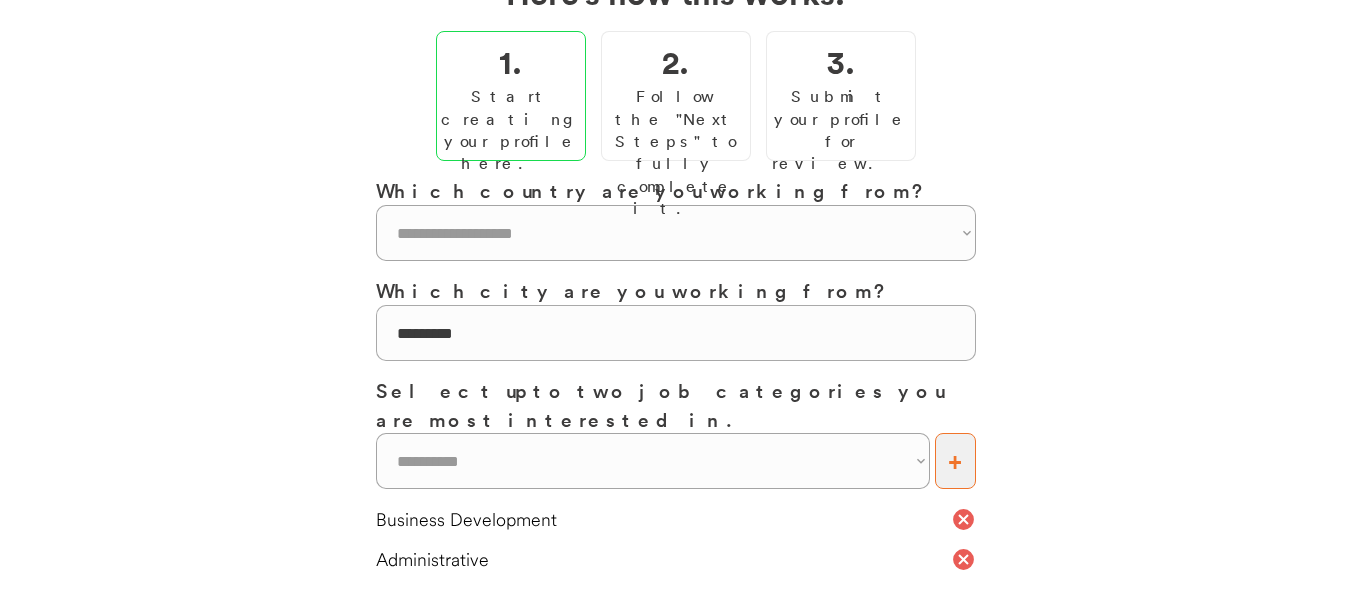 click on "+" at bounding box center (955, 461) 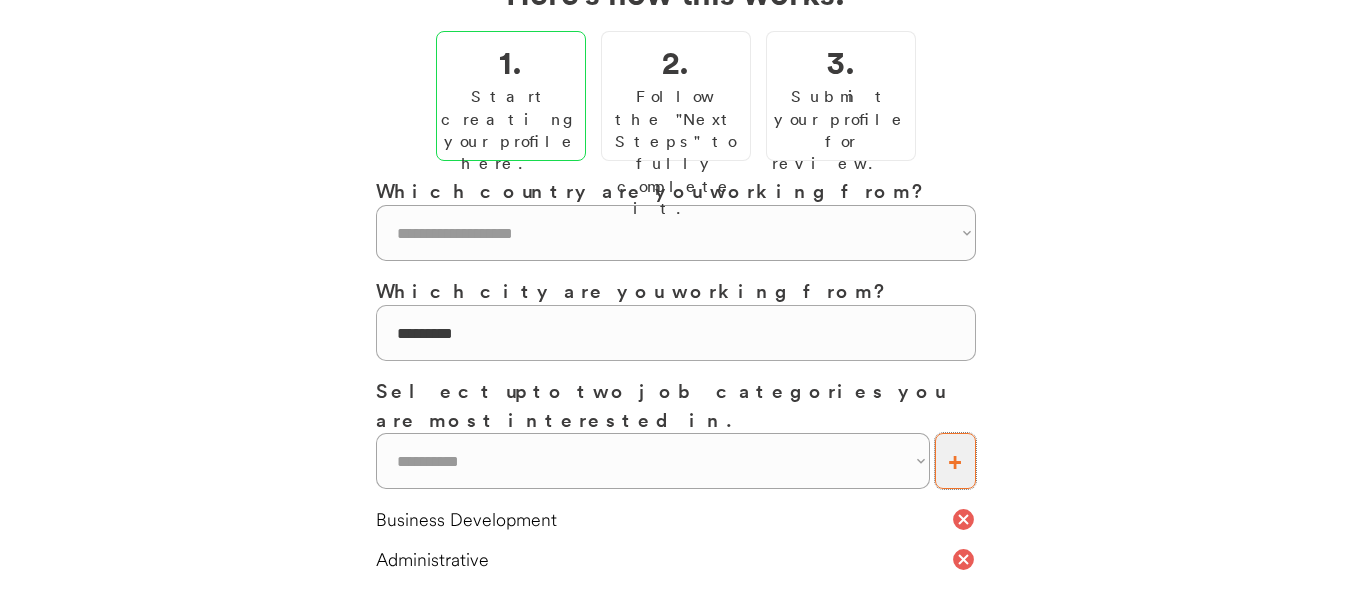 click on "+" at bounding box center (955, 461) 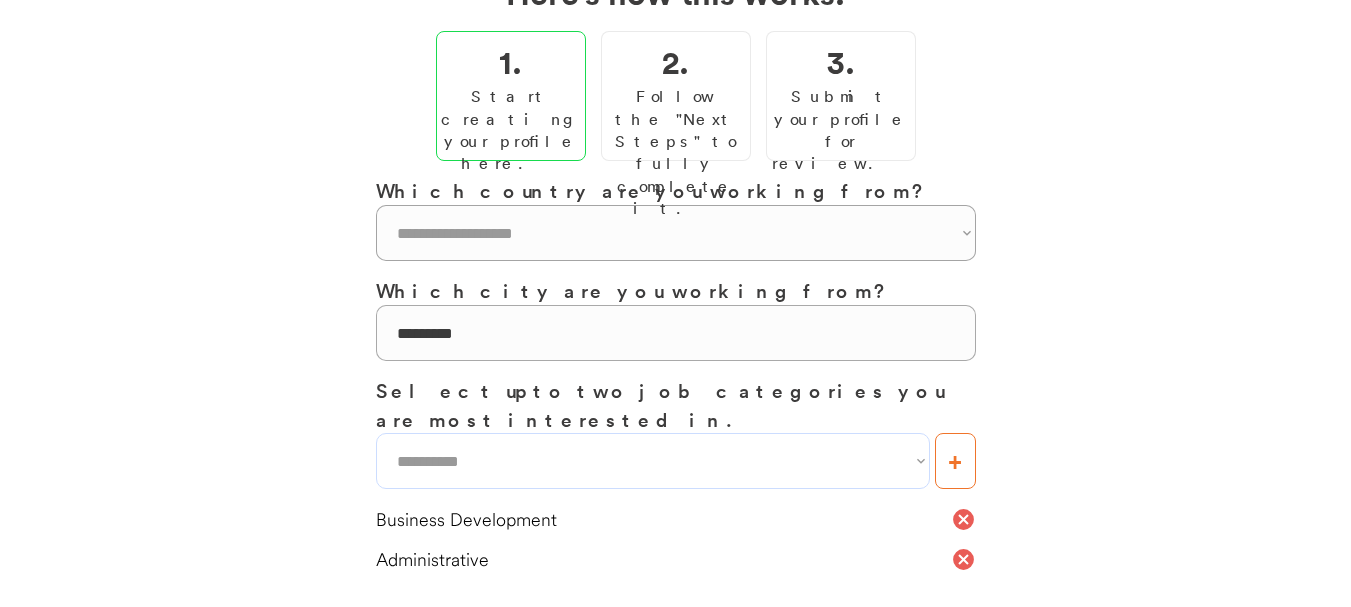 click on "**********" at bounding box center (653, 461) 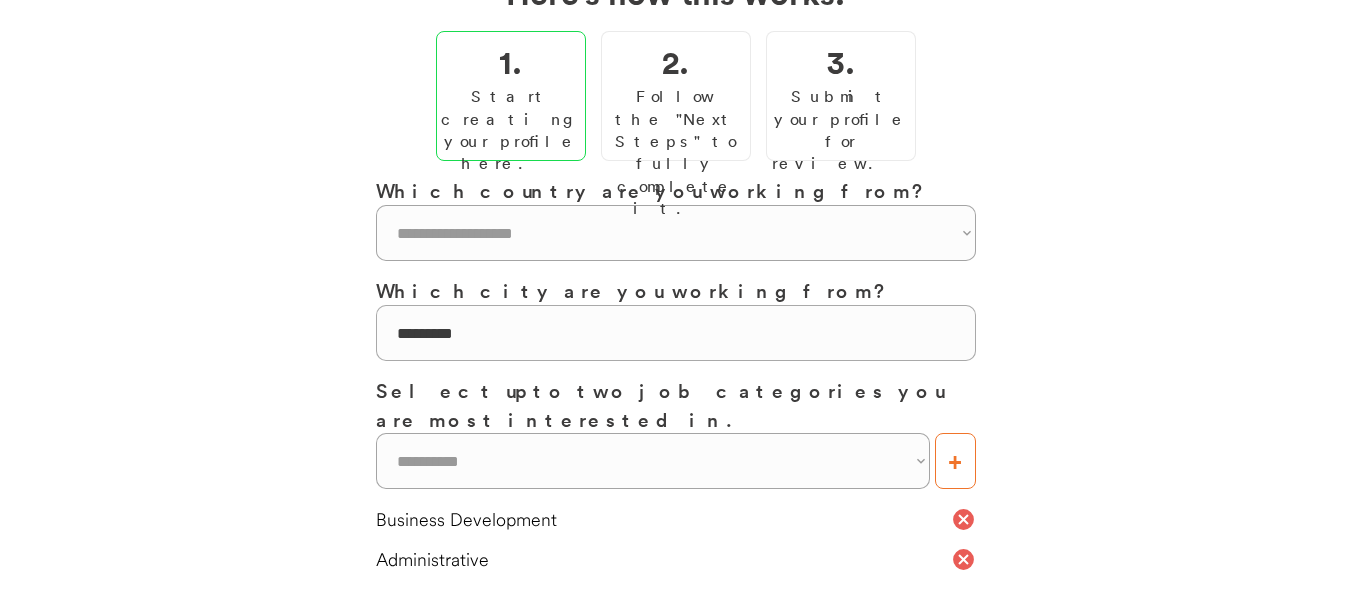 scroll, scrollTop: 300, scrollLeft: 0, axis: vertical 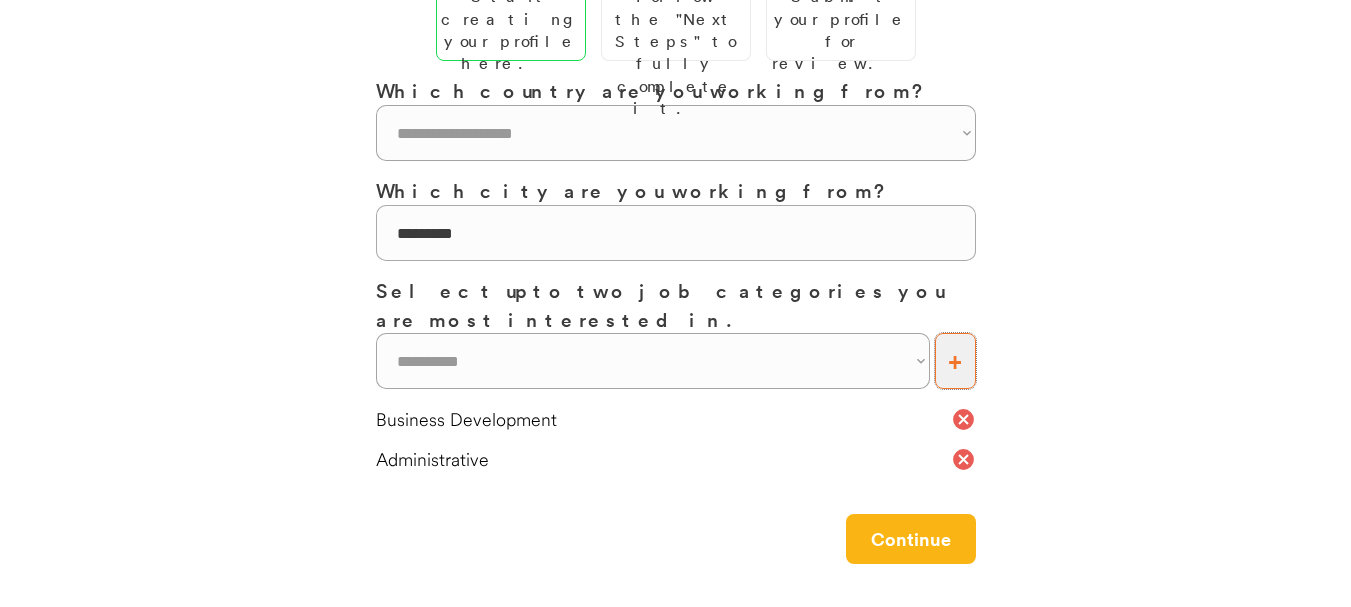 click on "+" at bounding box center (955, 361) 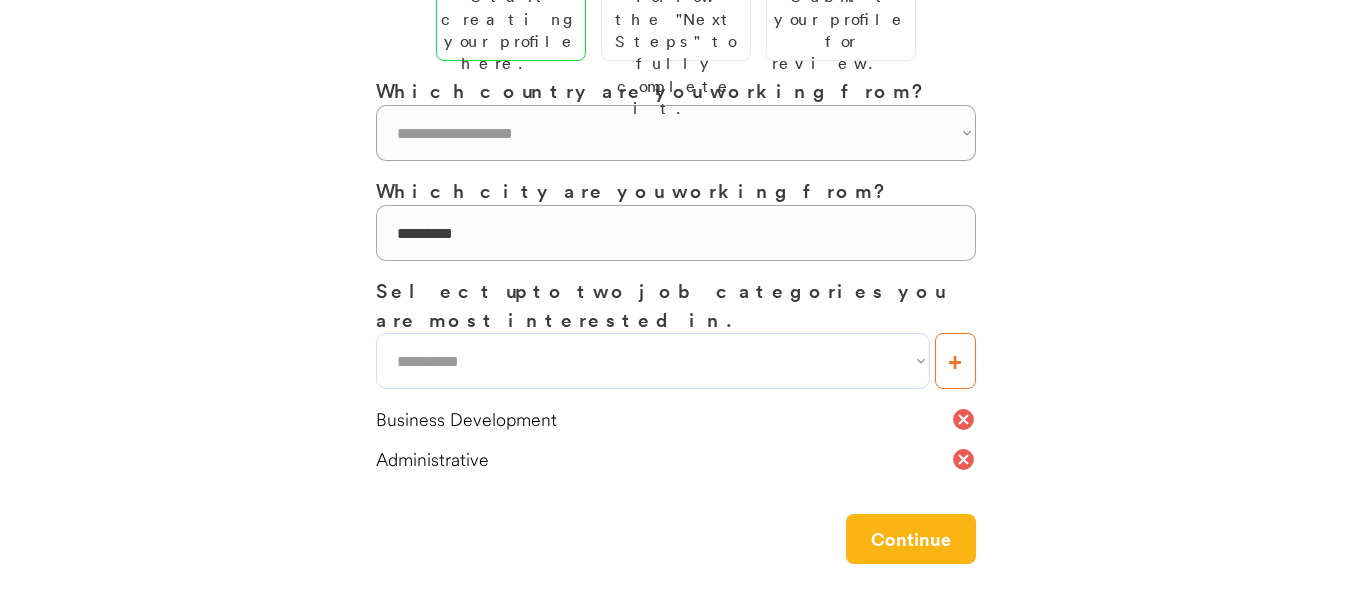click on "**********" at bounding box center (653, 361) 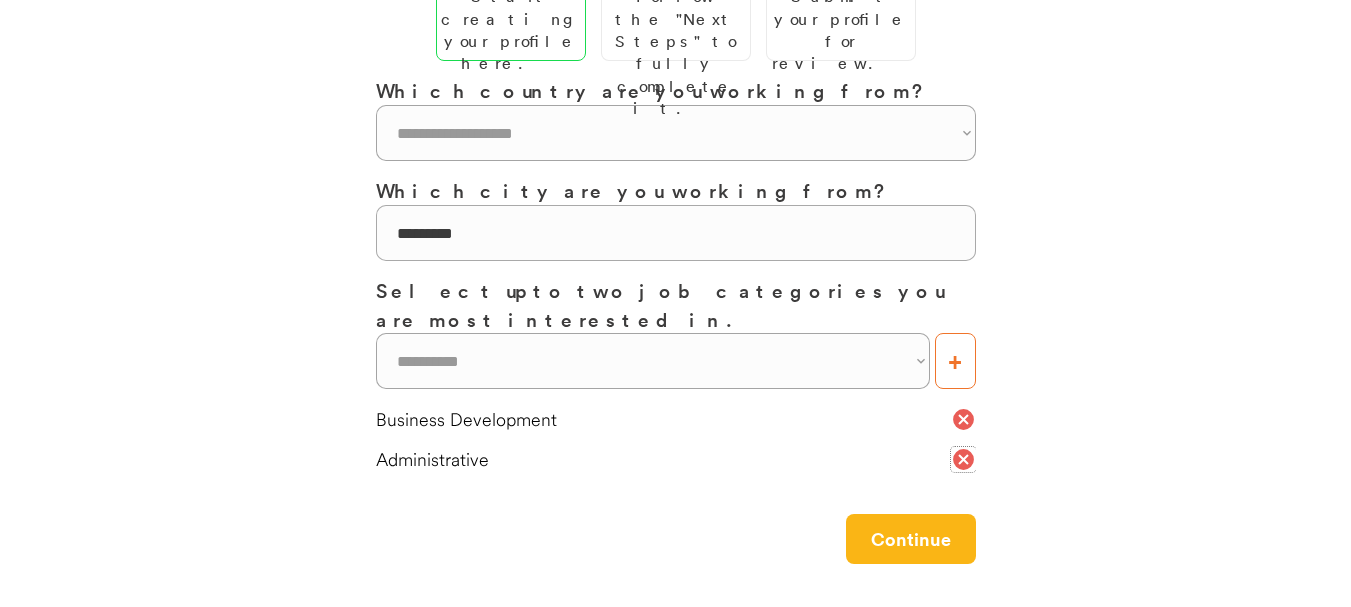 click on "cancel" at bounding box center [963, 459] 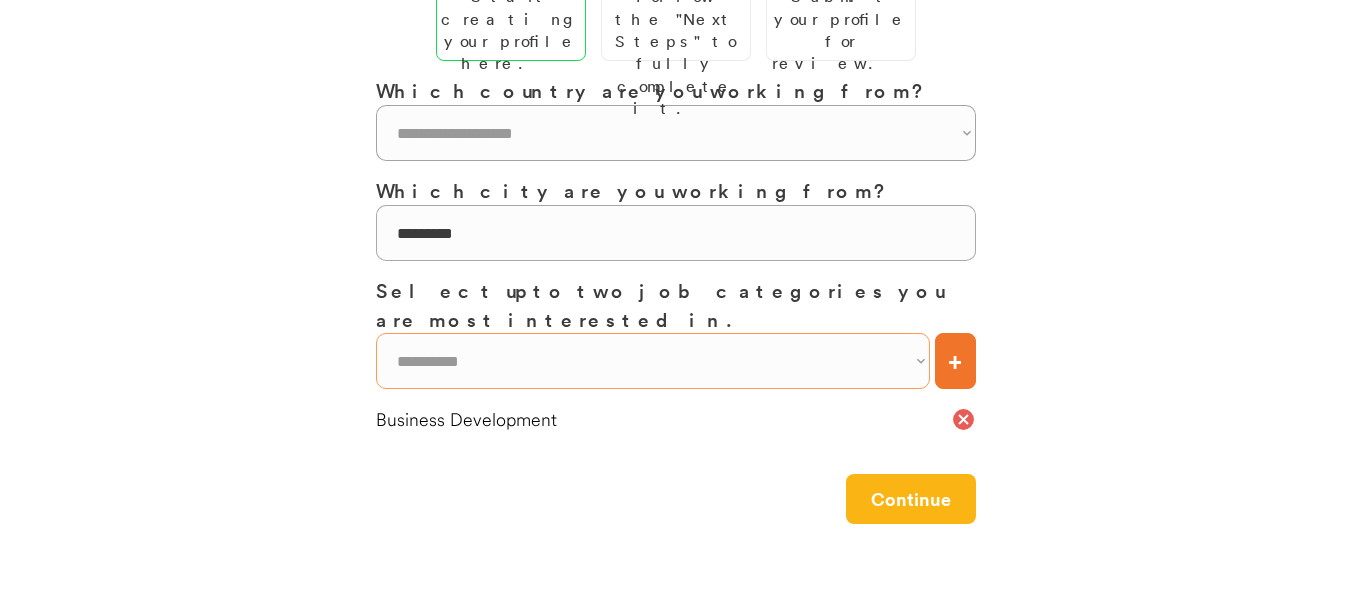 click on "**********" at bounding box center [653, 361] 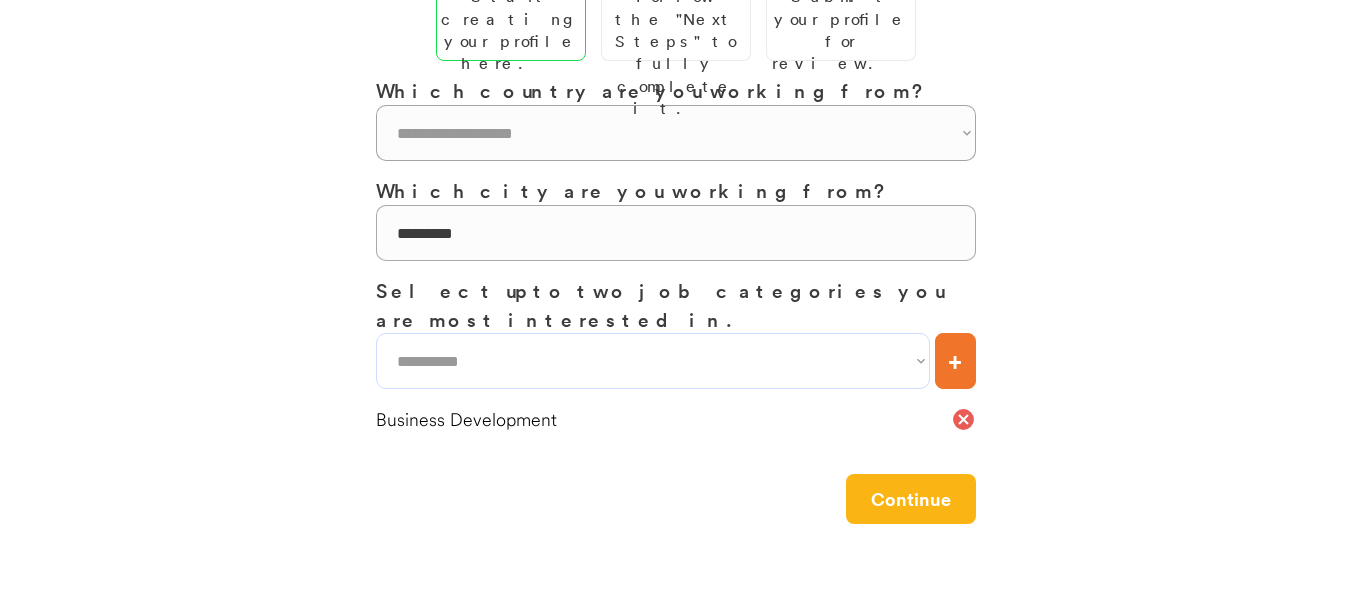 click on "**********" at bounding box center [653, 361] 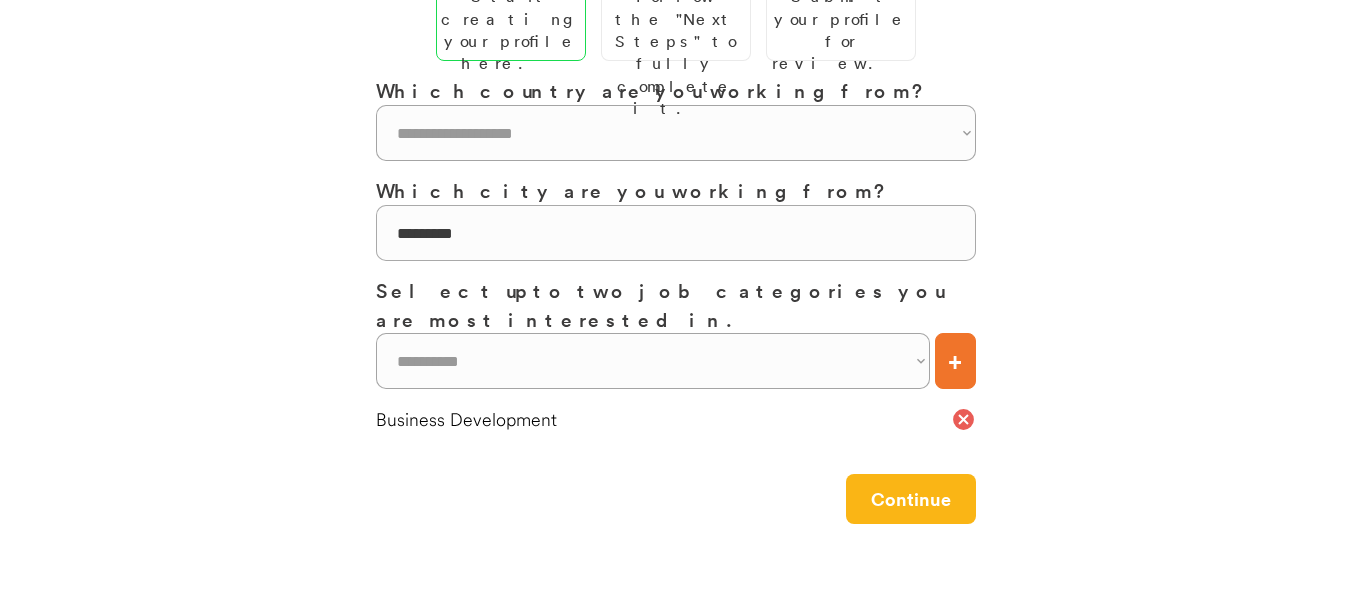 click on "+" at bounding box center (955, 361) 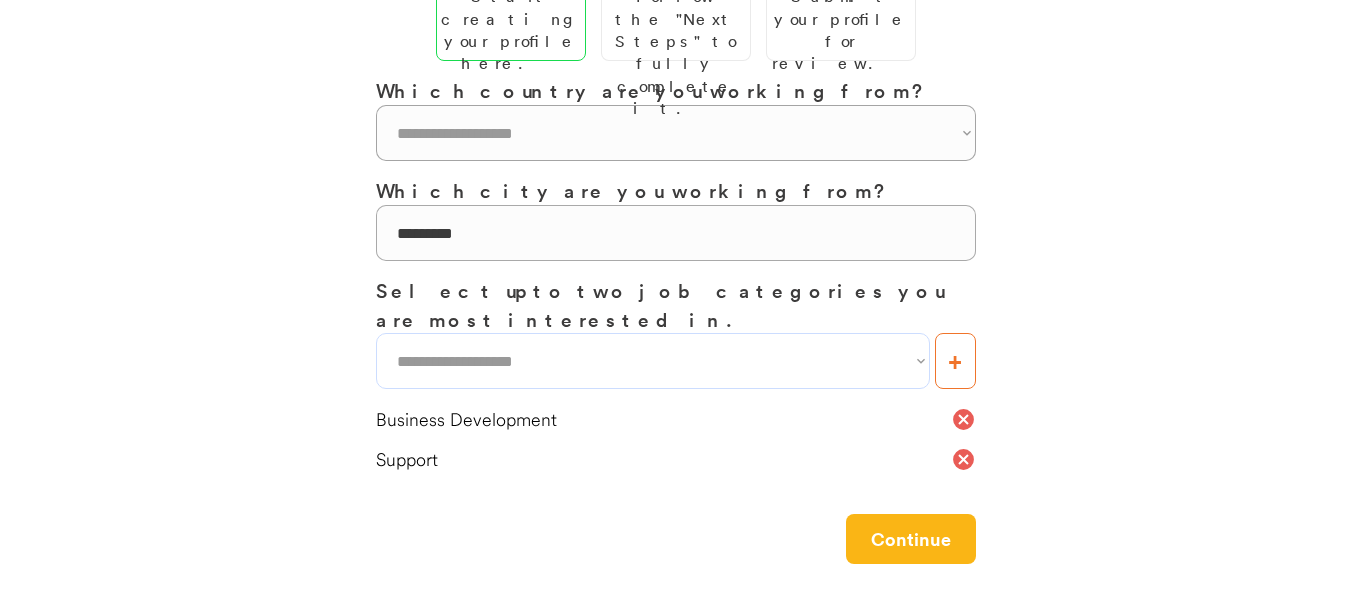 click on "**********" at bounding box center (653, 361) 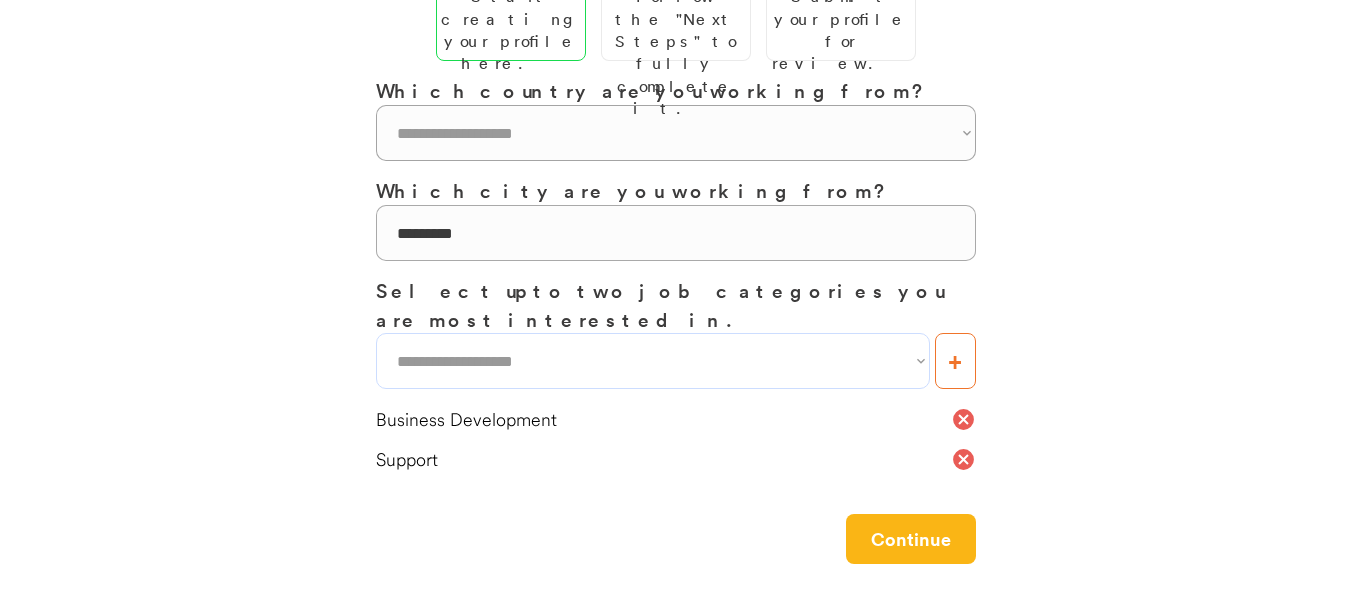 select on "**********" 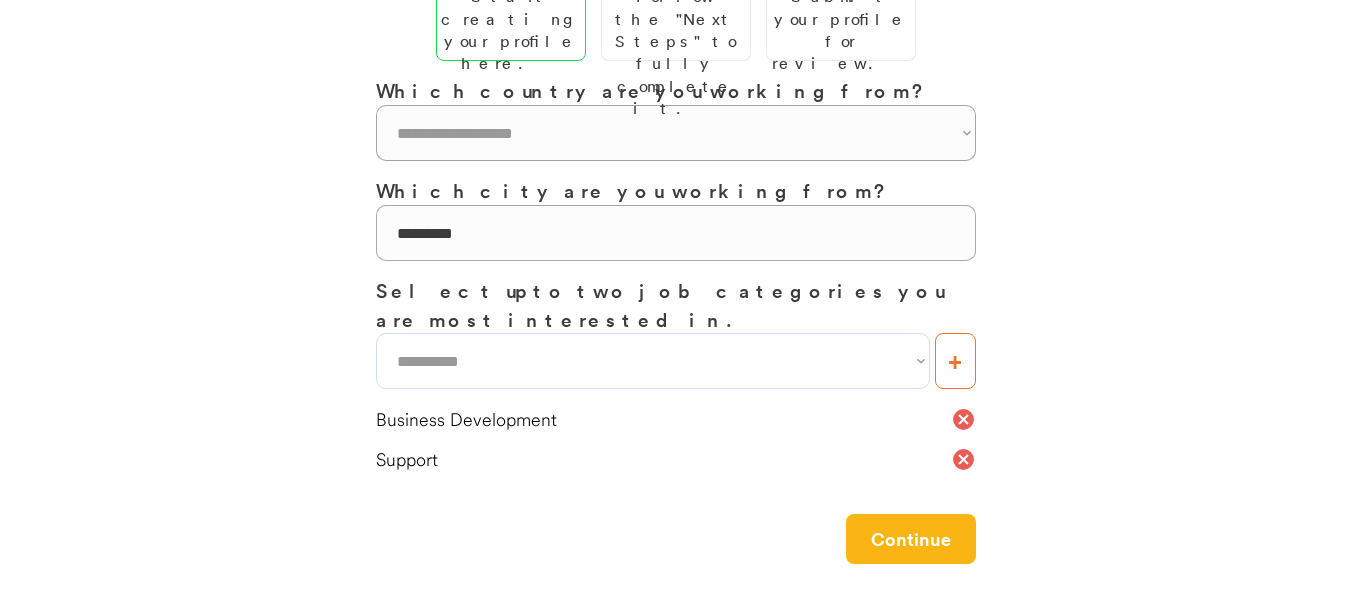 click on "**********" at bounding box center [653, 361] 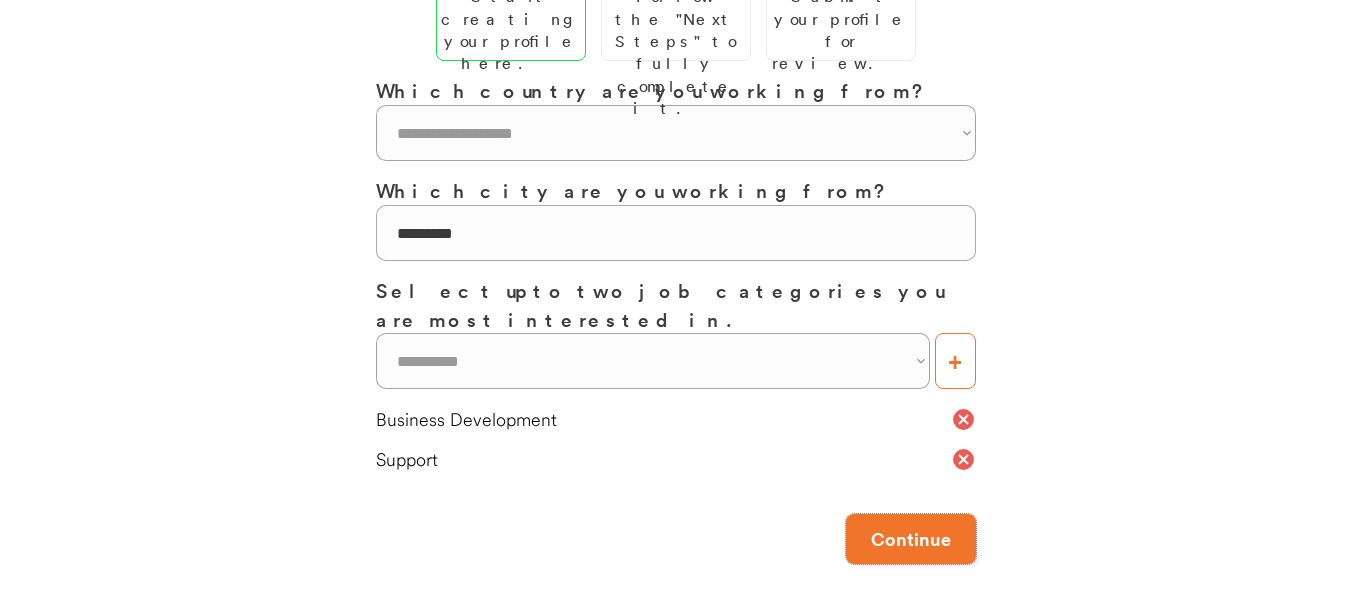 click on "Continue" at bounding box center (911, 539) 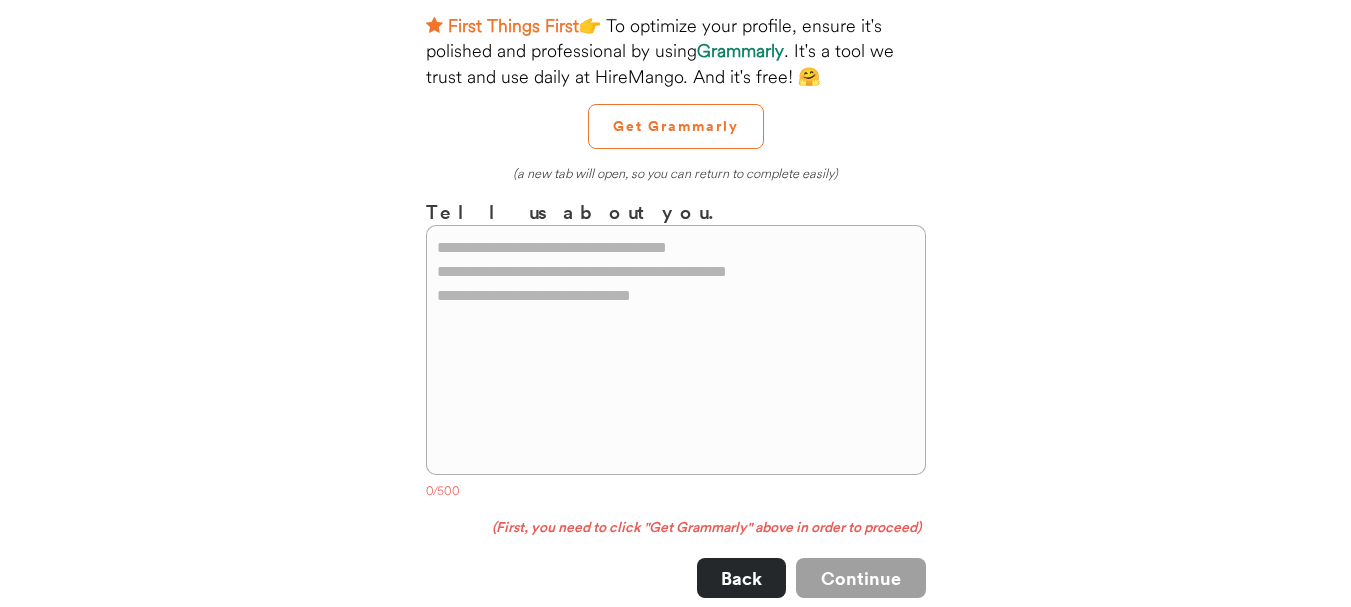 scroll, scrollTop: 200, scrollLeft: 0, axis: vertical 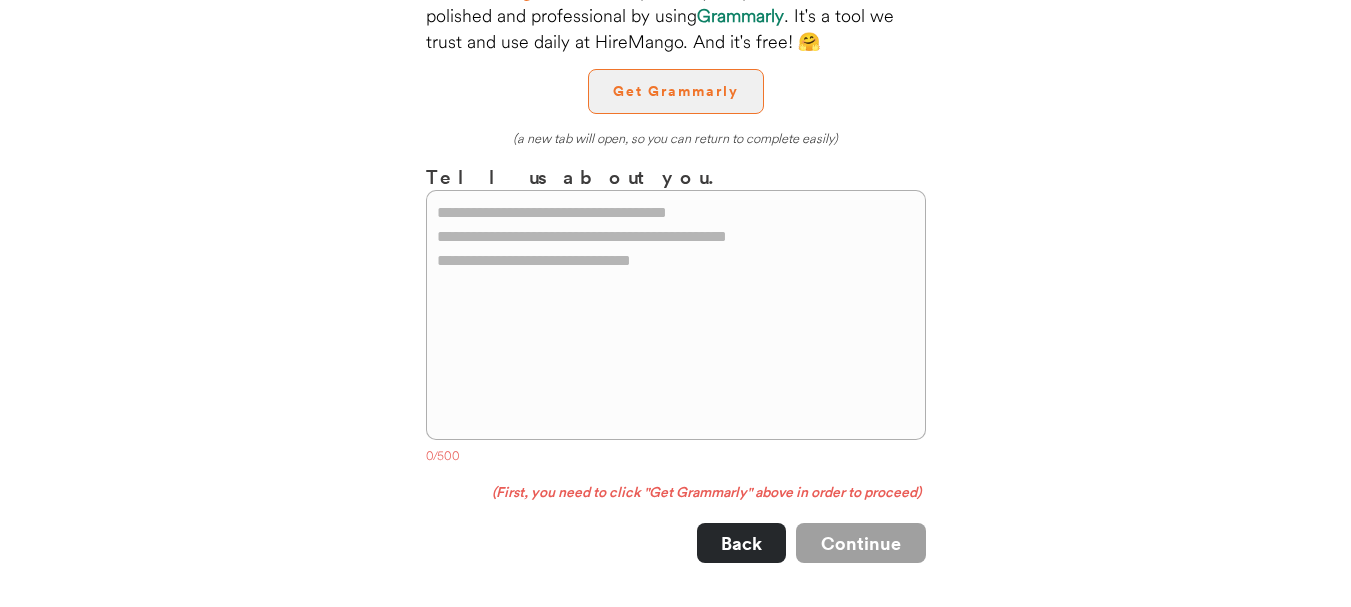 click on "Get Grammarly" at bounding box center (676, 91) 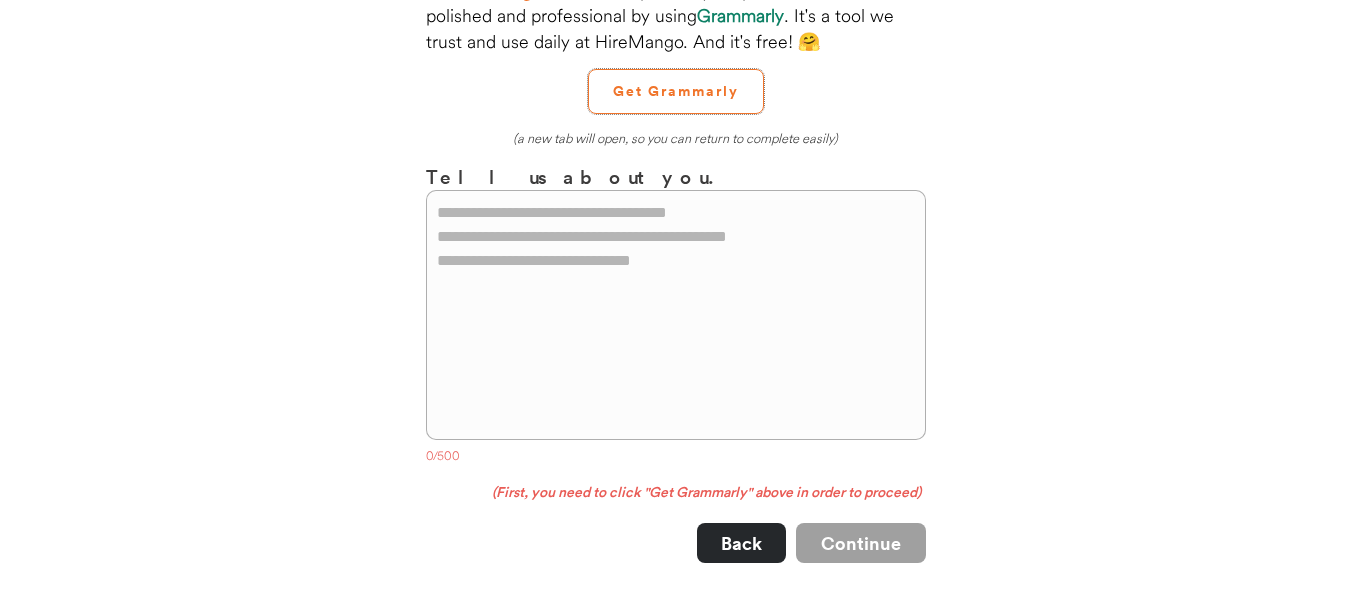 click at bounding box center [676, 315] 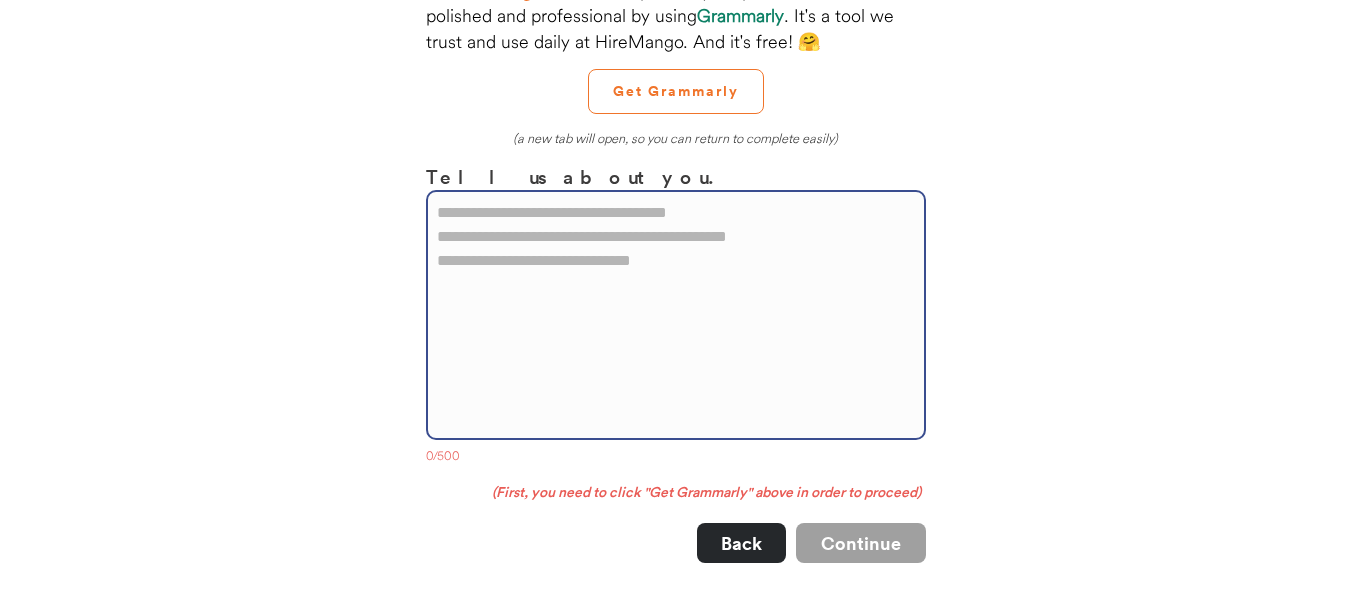 paste on "**********" 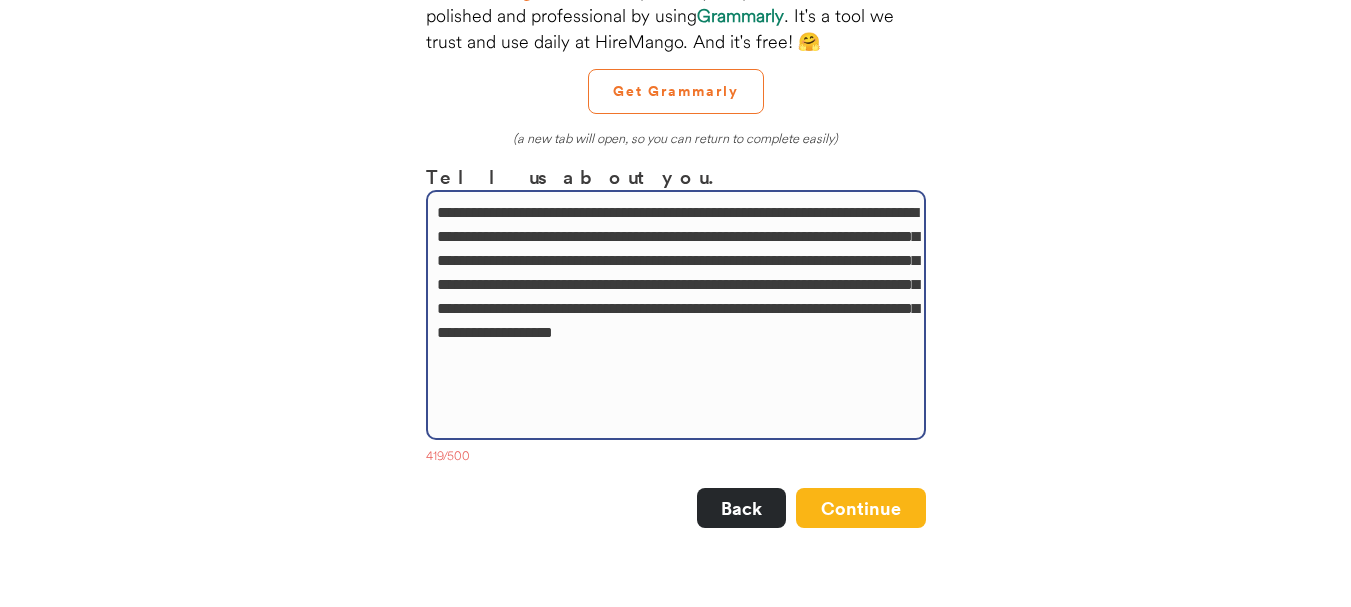 click on "**********" at bounding box center [676, 315] 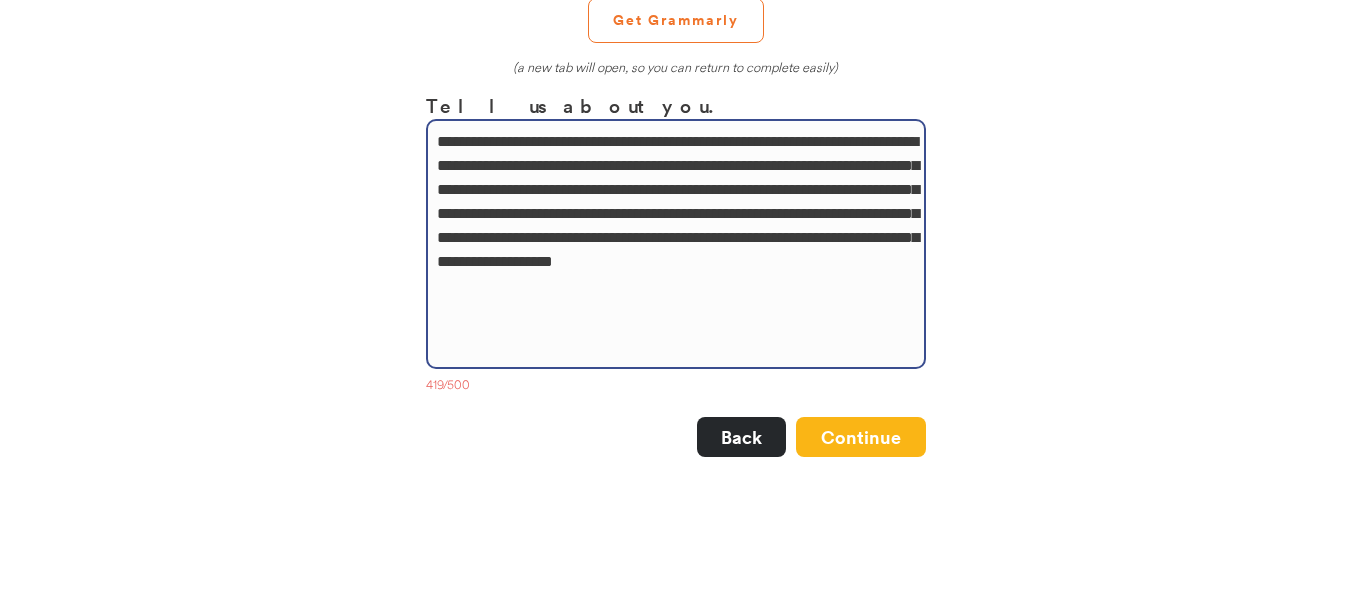 scroll, scrollTop: 300, scrollLeft: 0, axis: vertical 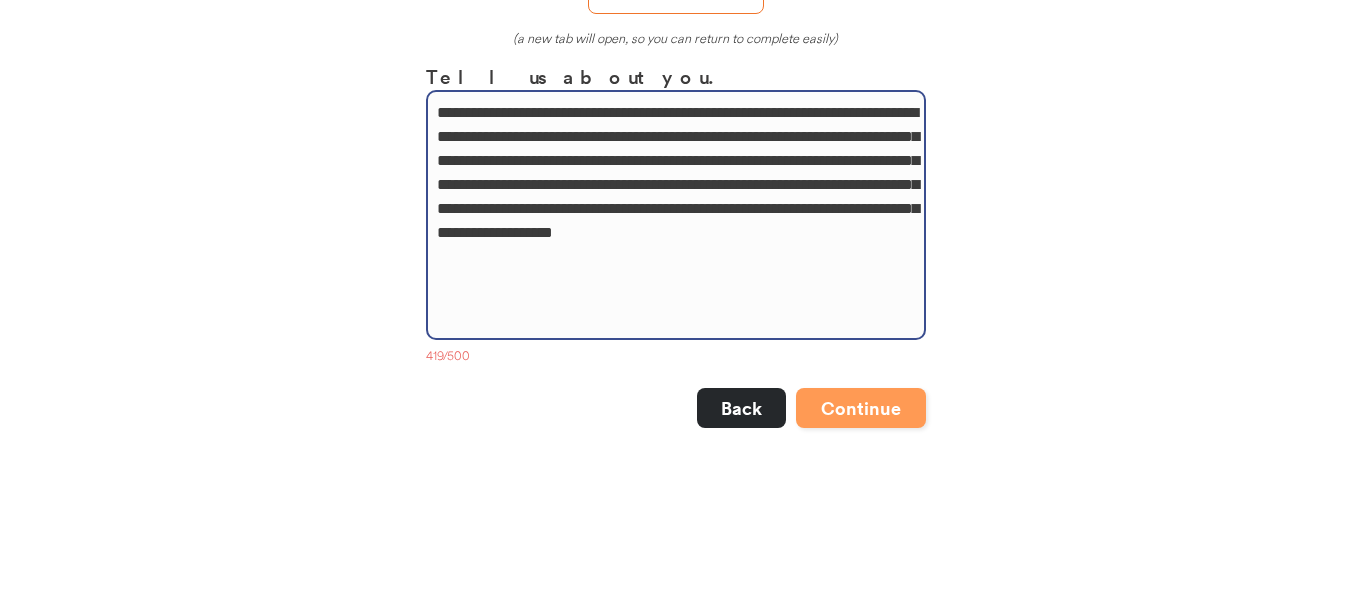 type on "**********" 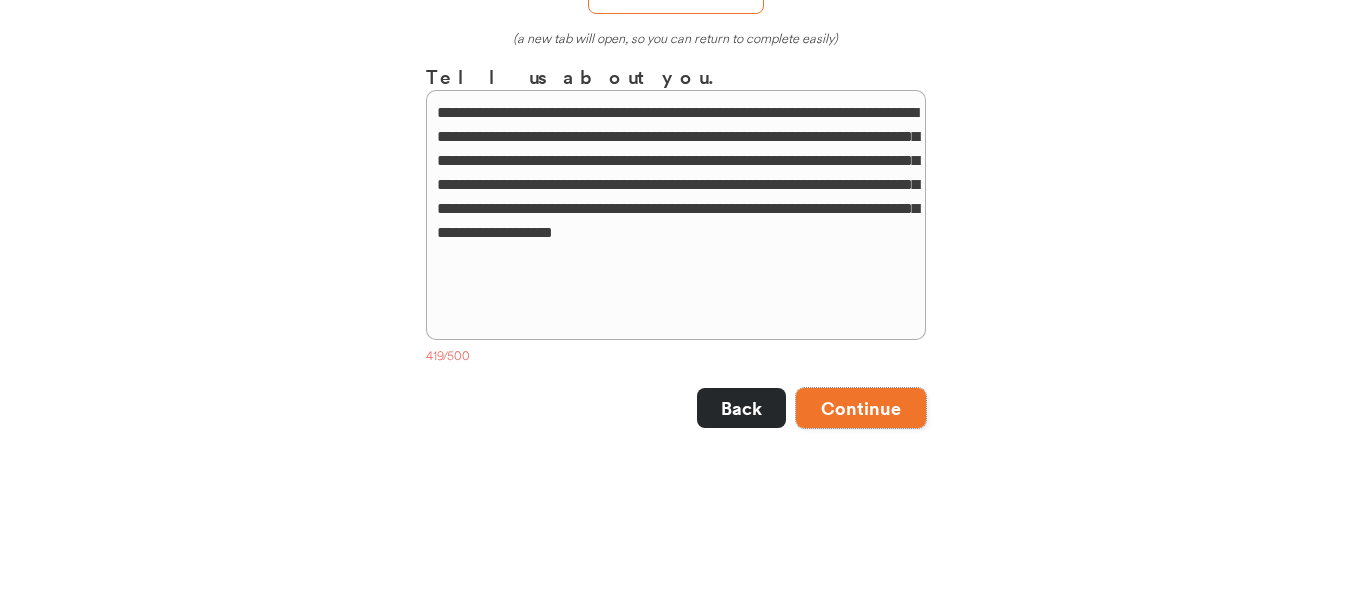click on "Continue" at bounding box center (861, 408) 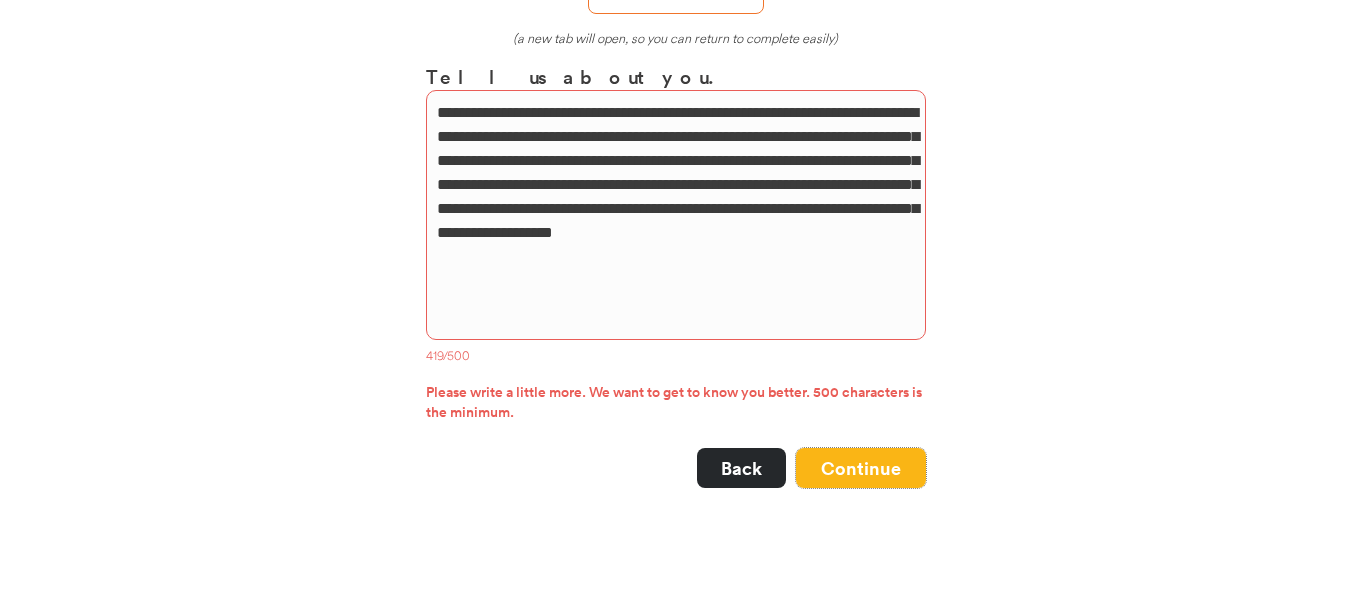 type 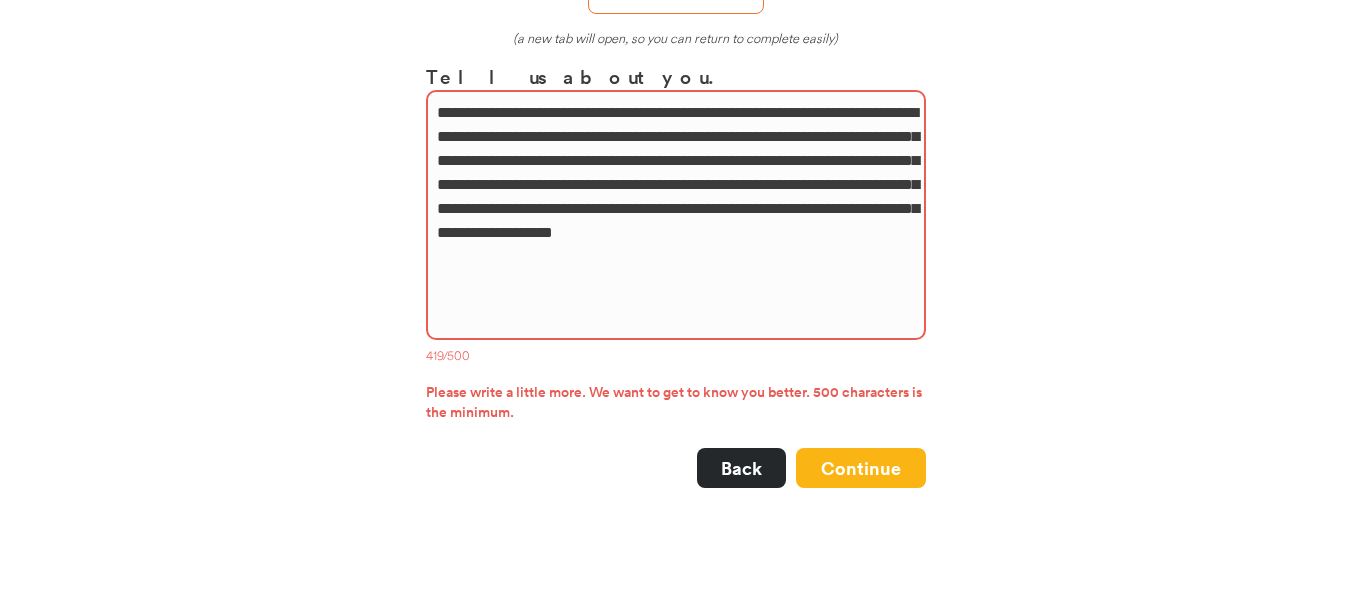 drag, startPoint x: 839, startPoint y: 274, endPoint x: 383, endPoint y: 75, distance: 497.5309 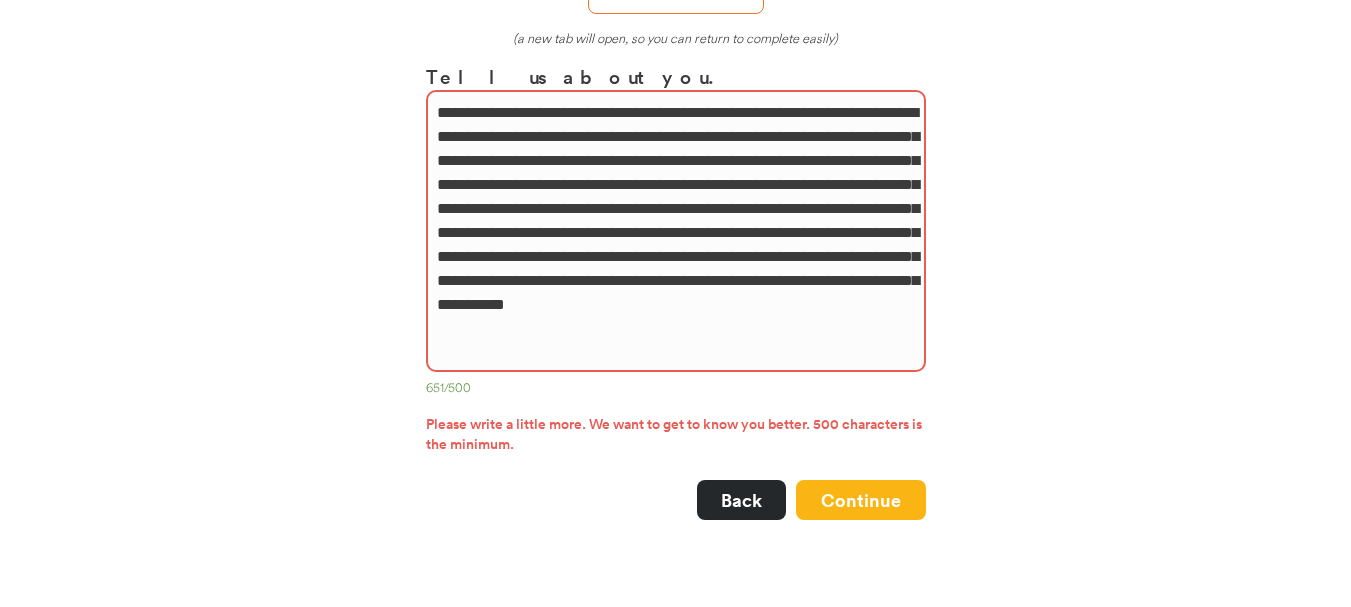 drag, startPoint x: 585, startPoint y: 158, endPoint x: 517, endPoint y: 161, distance: 68.06615 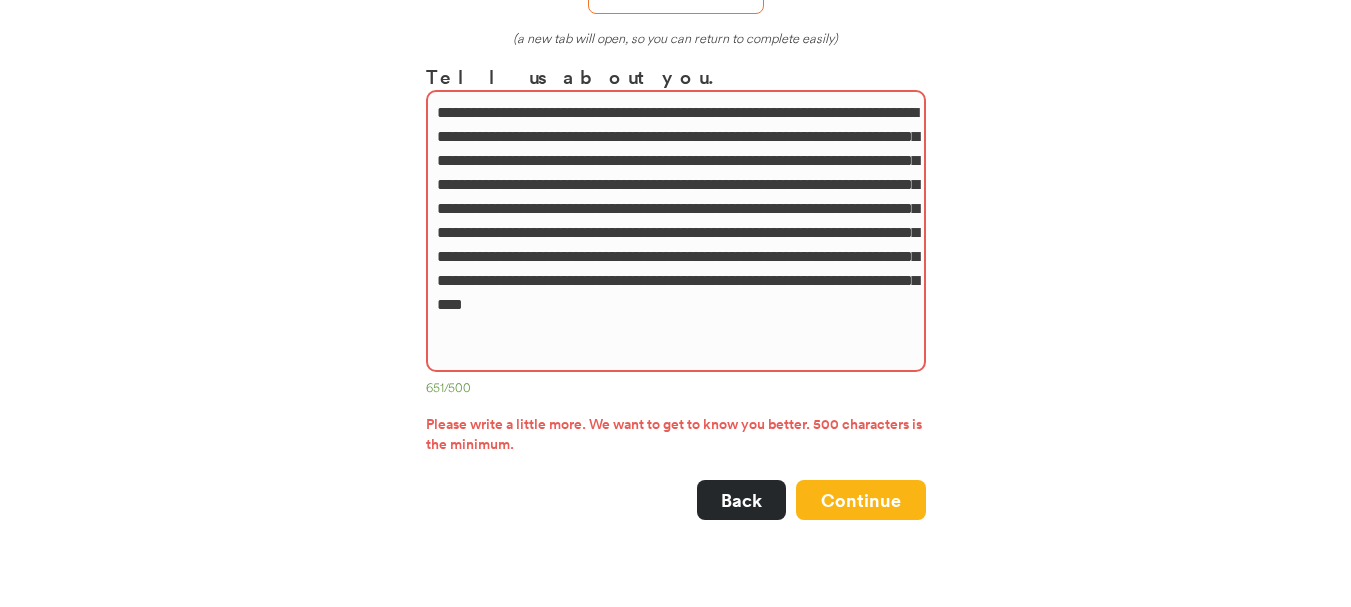 type on "**********" 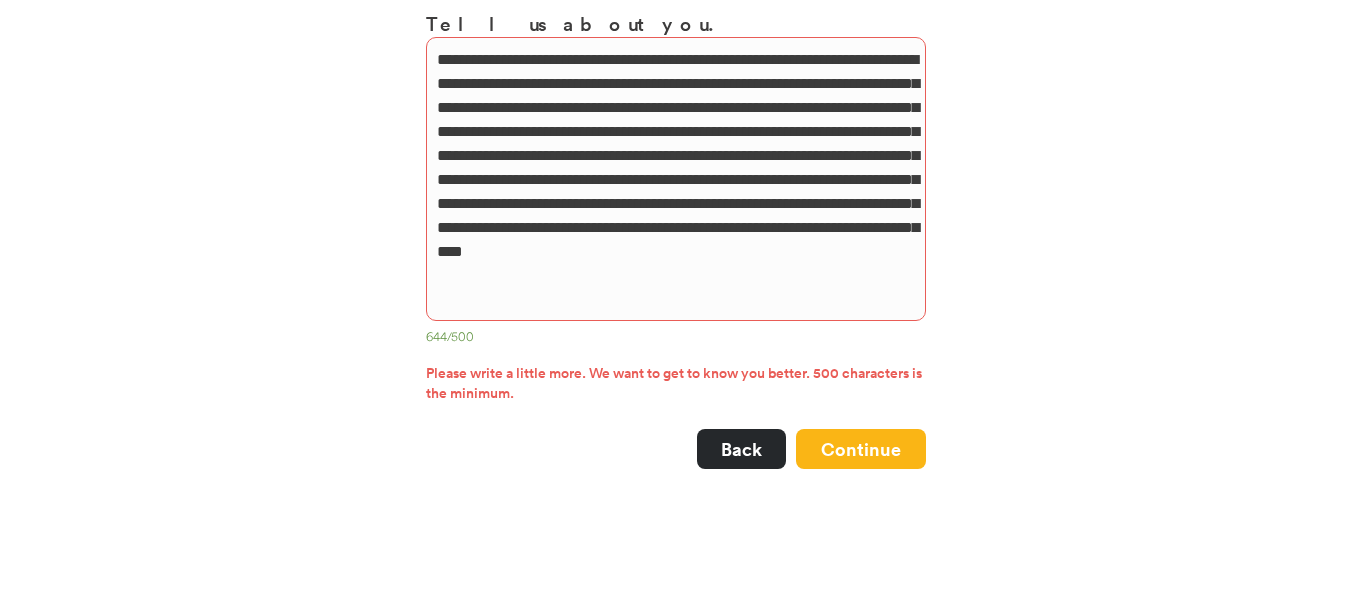 scroll, scrollTop: 400, scrollLeft: 0, axis: vertical 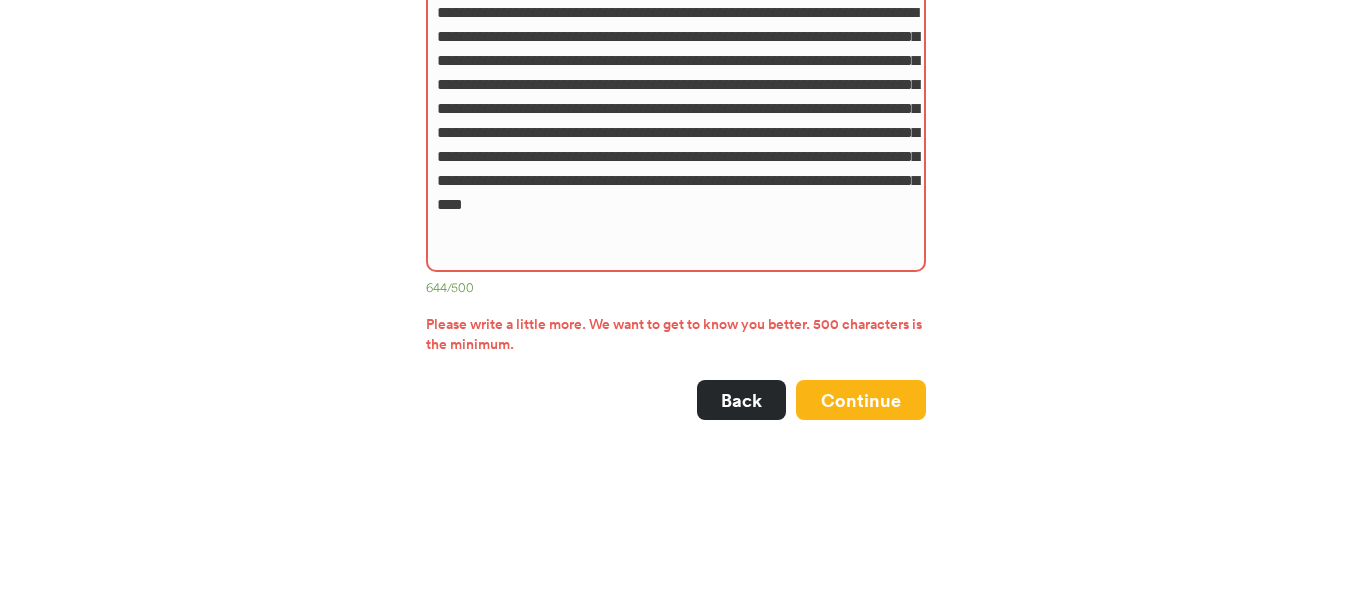 click on "**********" at bounding box center [676, 131] 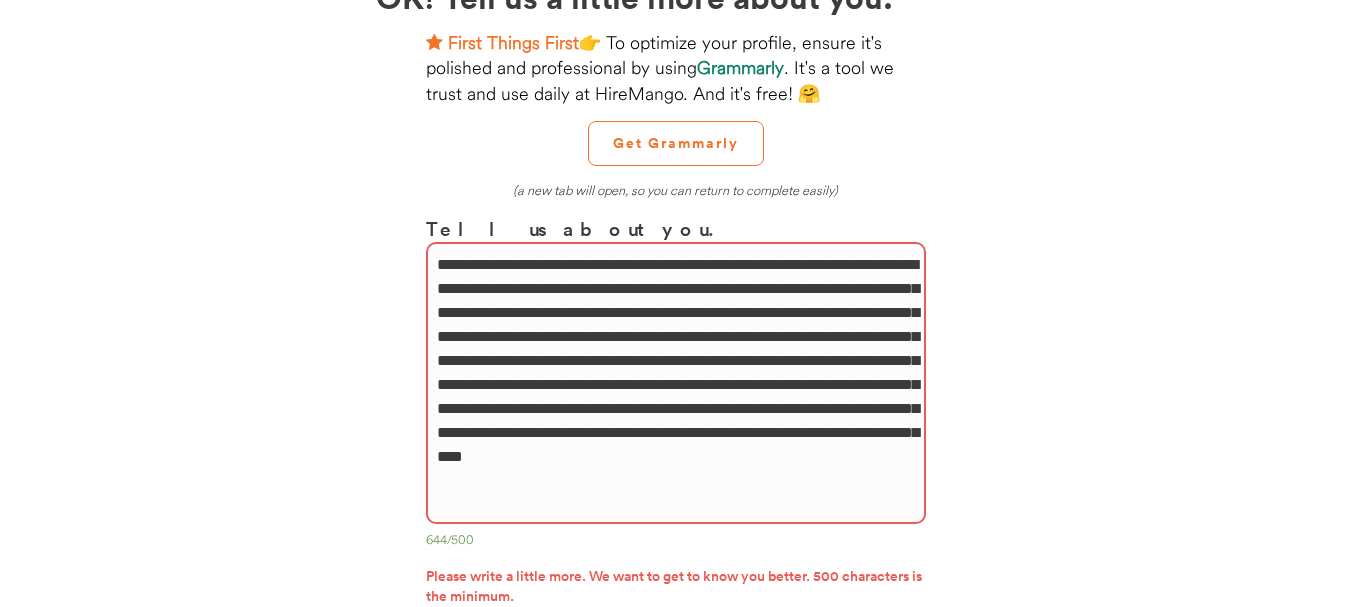 scroll, scrollTop: 100, scrollLeft: 0, axis: vertical 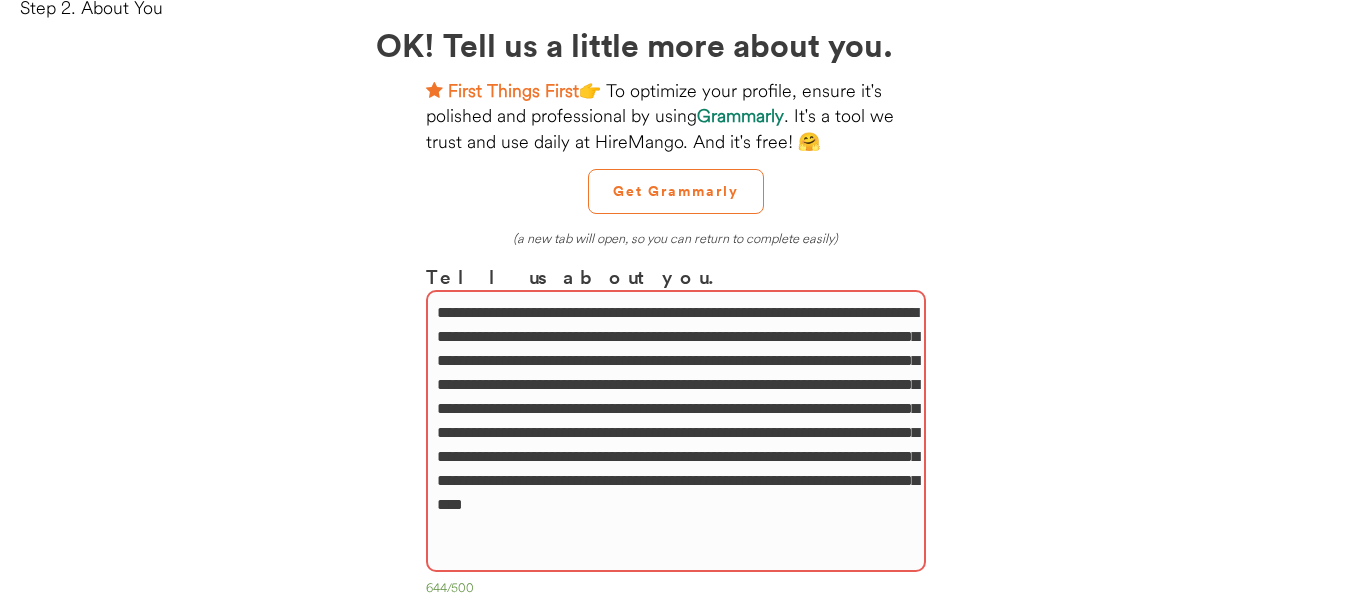 click on "**********" at bounding box center [676, 431] 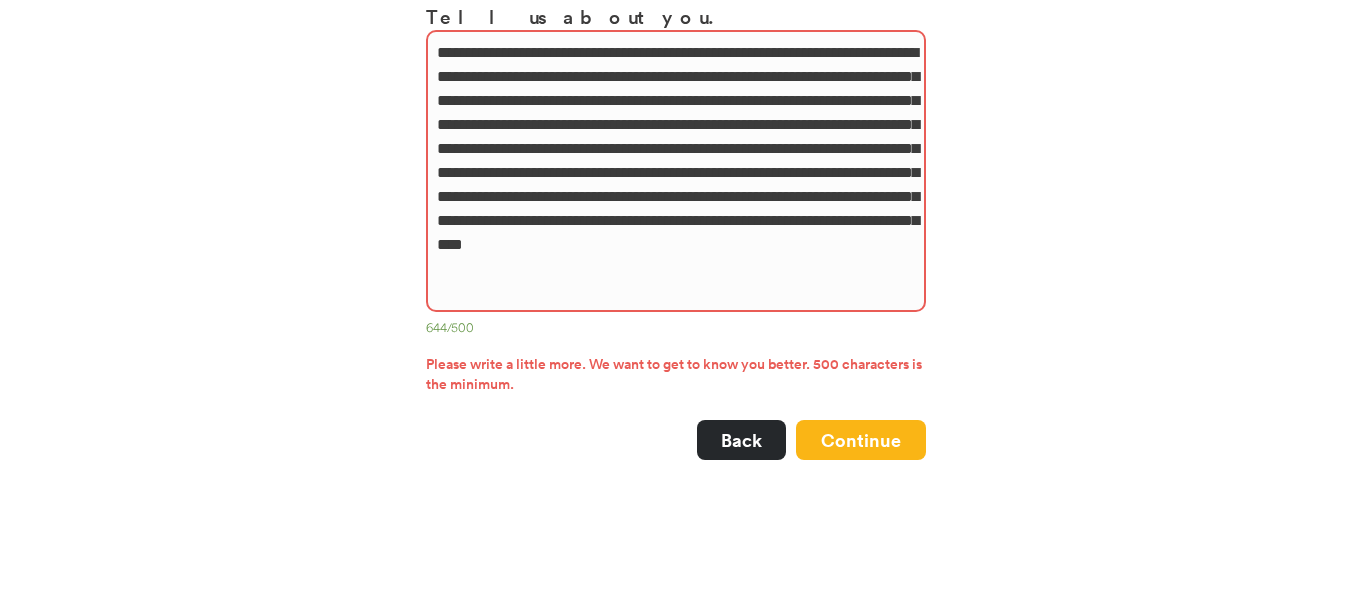 scroll, scrollTop: 417, scrollLeft: 0, axis: vertical 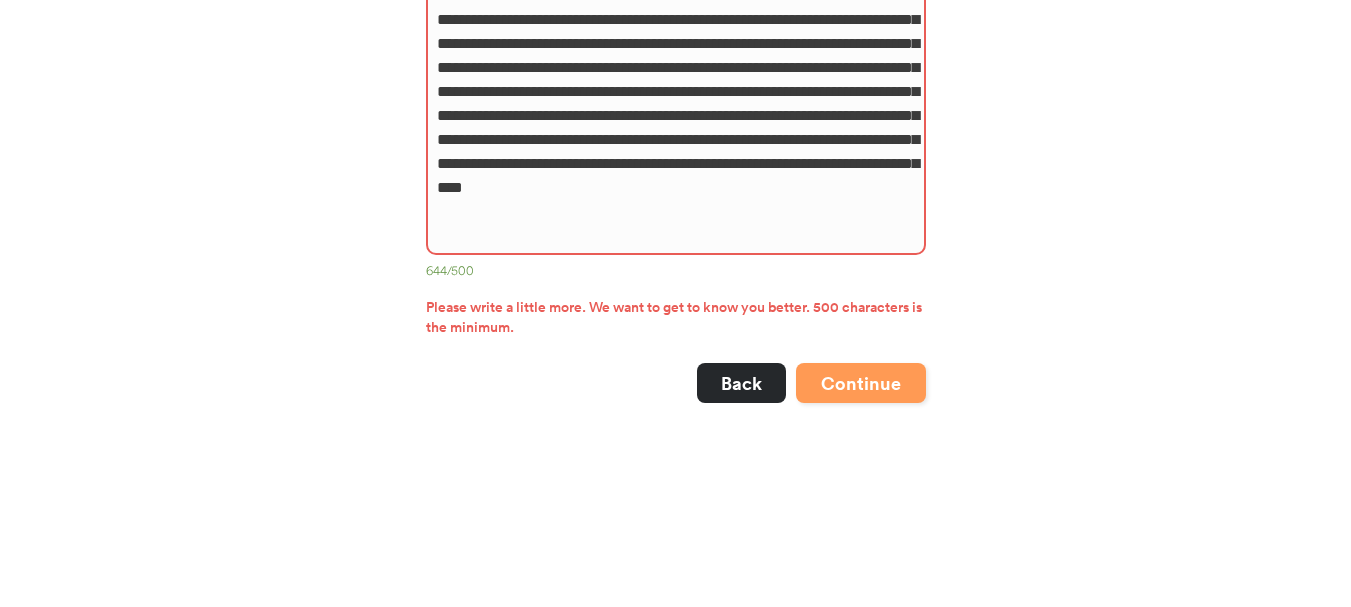 click on "Continue" at bounding box center (861, 383) 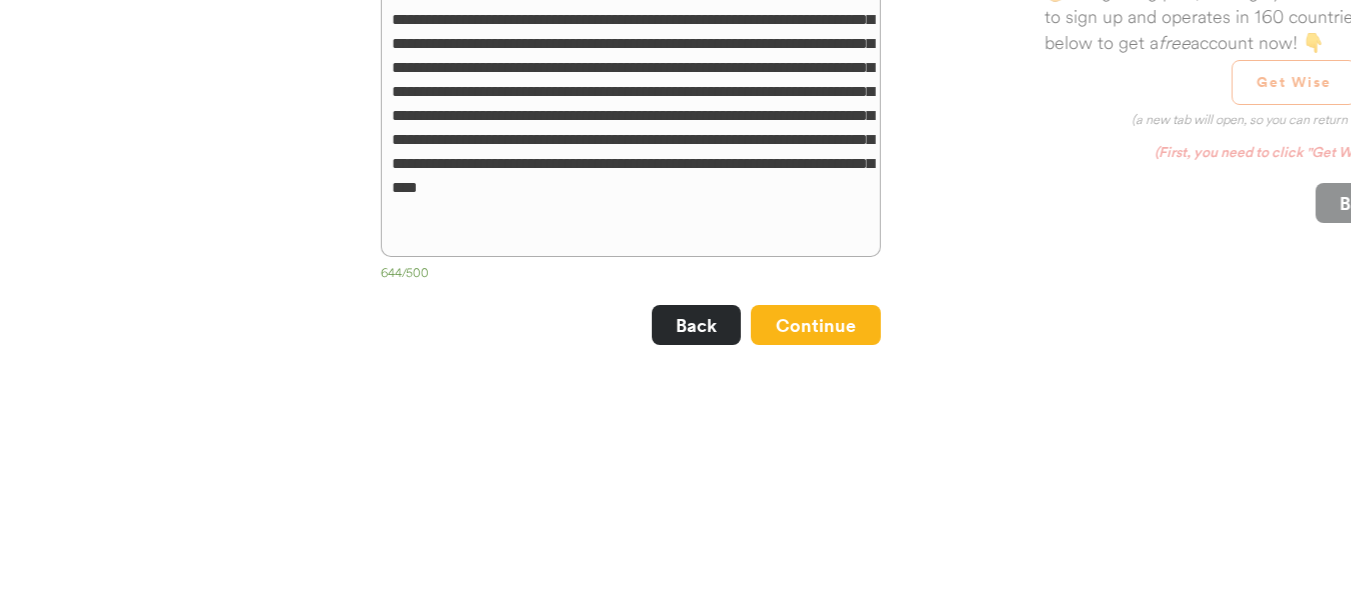 scroll, scrollTop: 0, scrollLeft: 0, axis: both 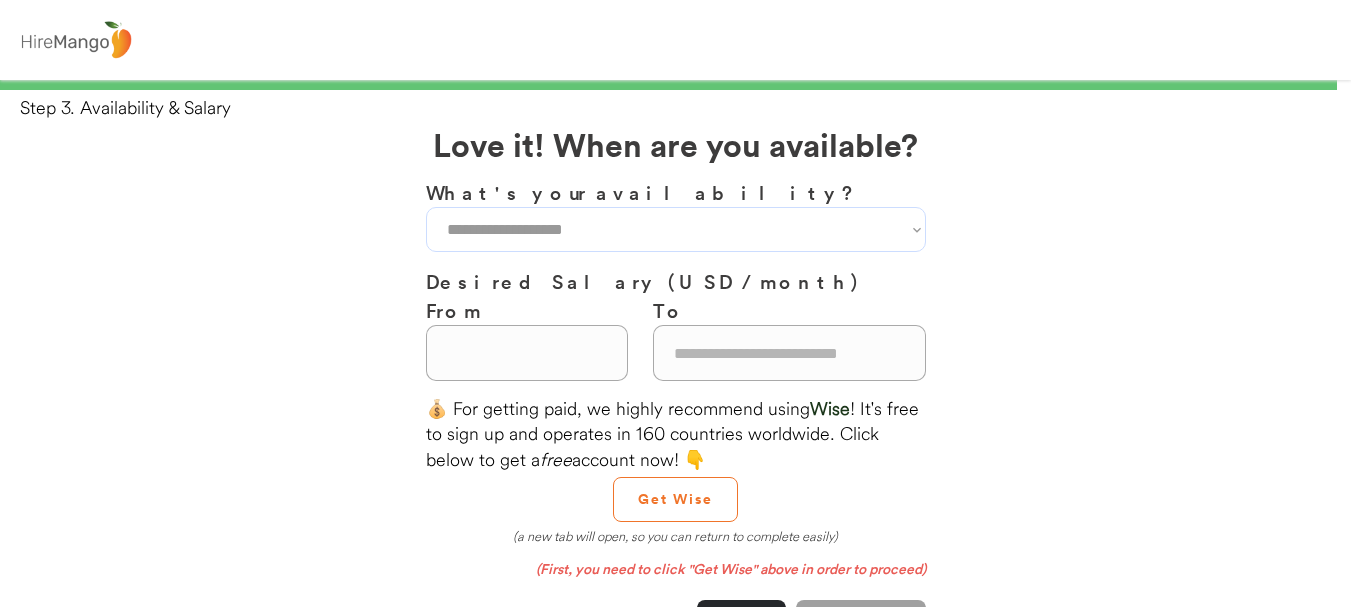 click on "**********" at bounding box center (676, 229) 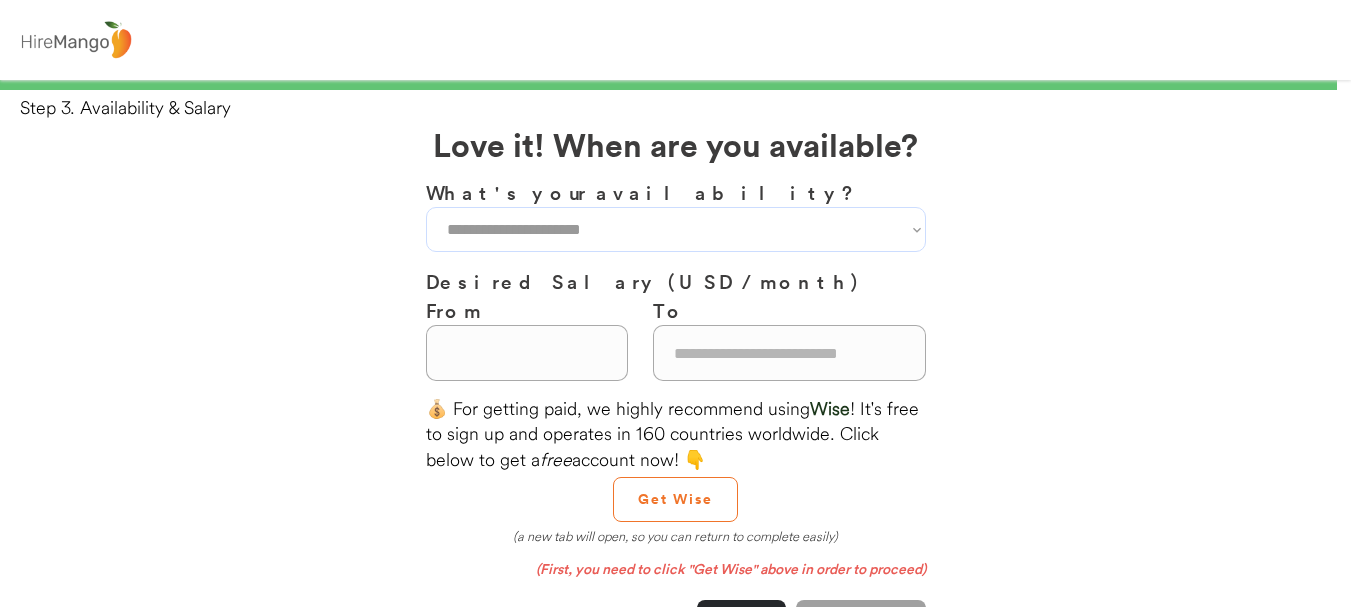 click on "**********" at bounding box center [676, 229] 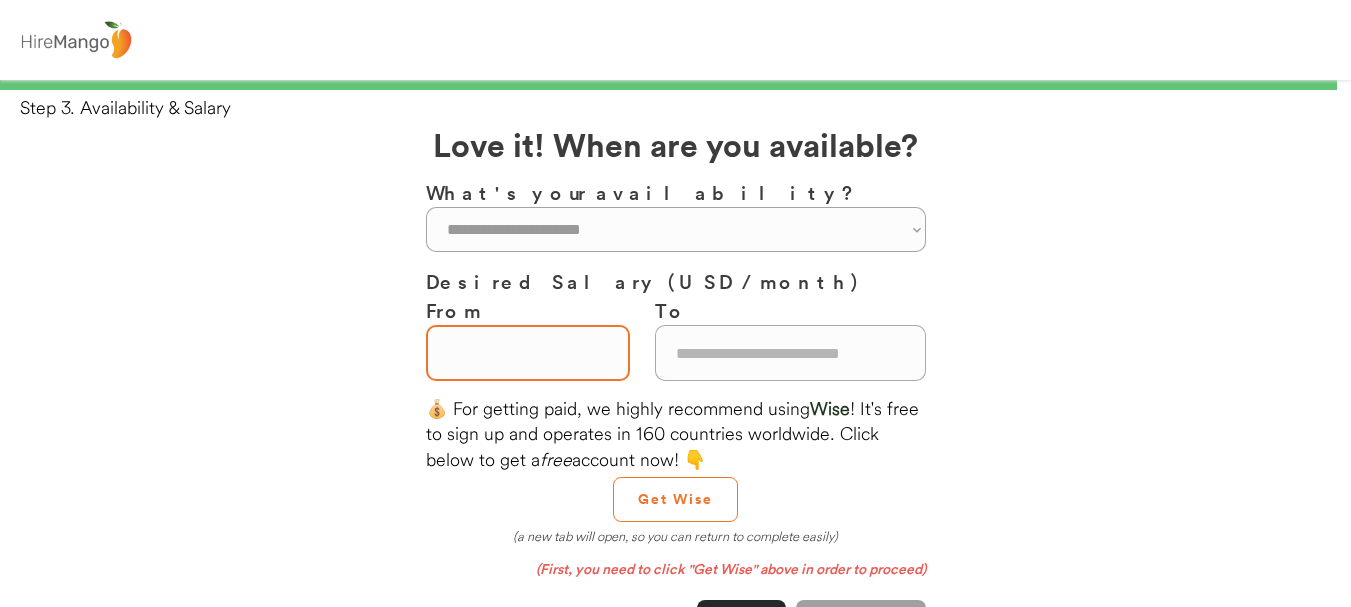 click at bounding box center [528, 353] 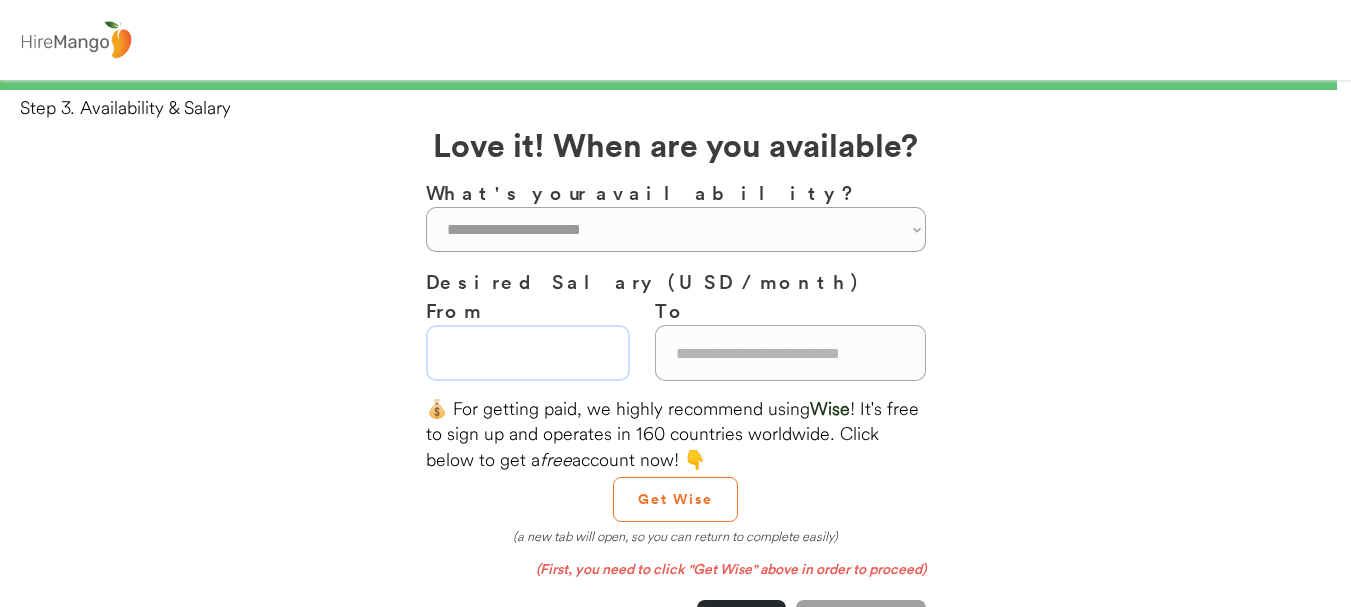 click at bounding box center (528, 353) 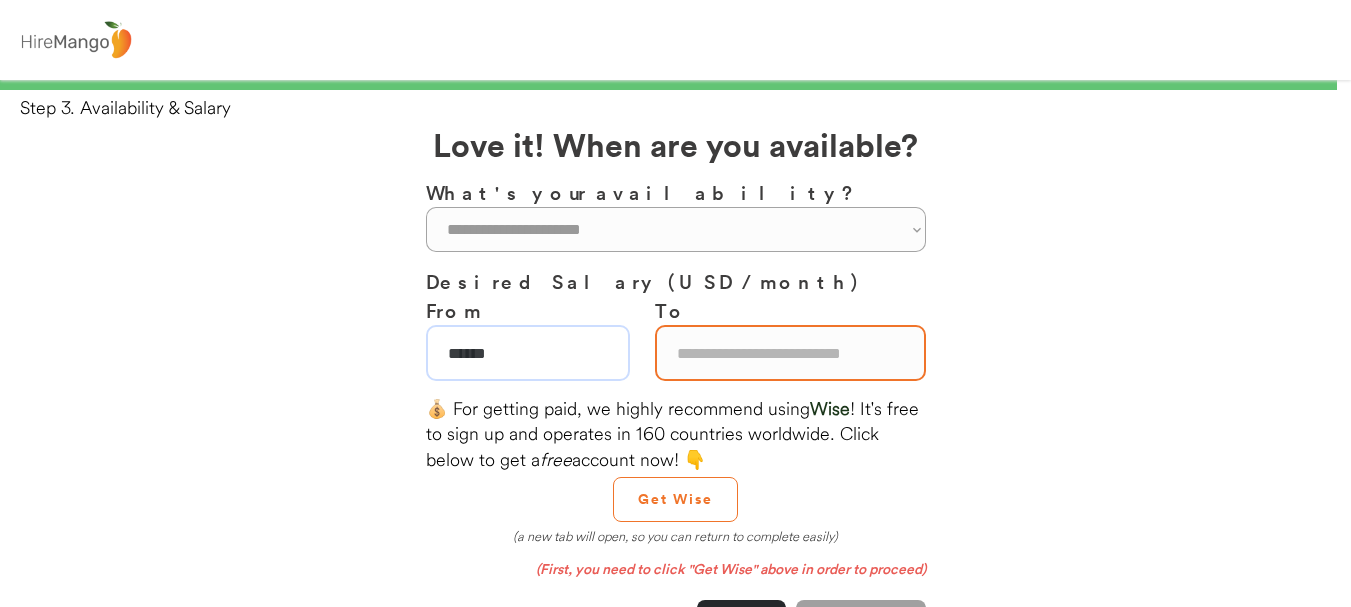 type on "******" 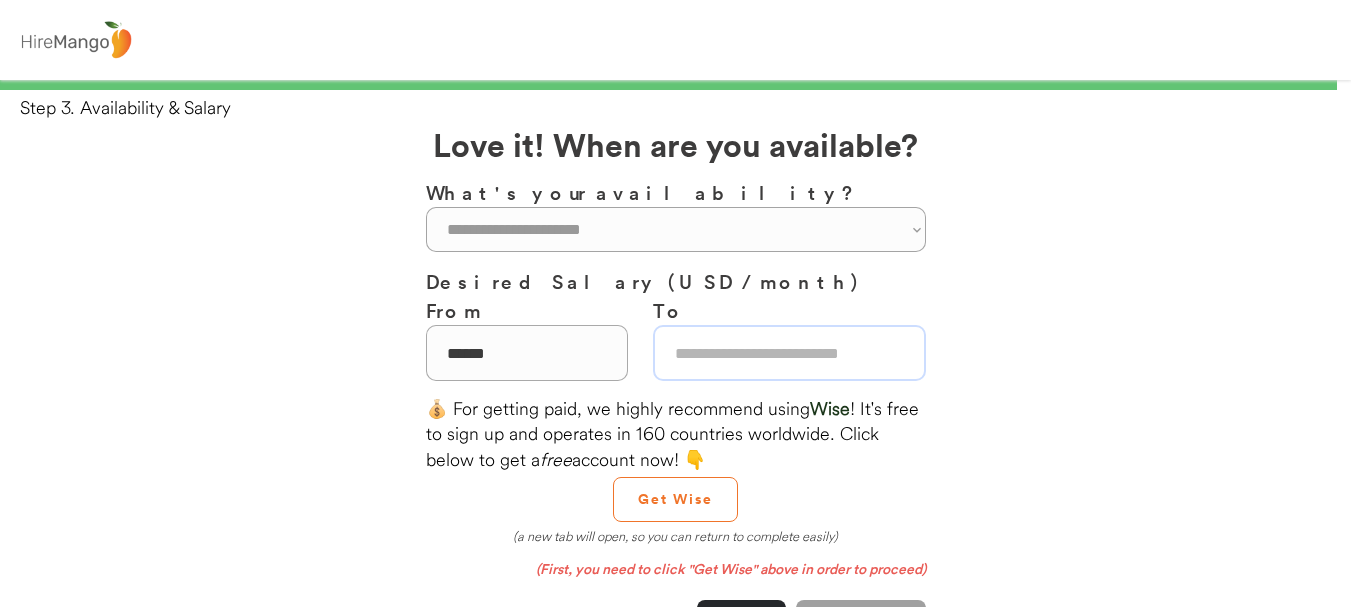 click at bounding box center [789, 353] 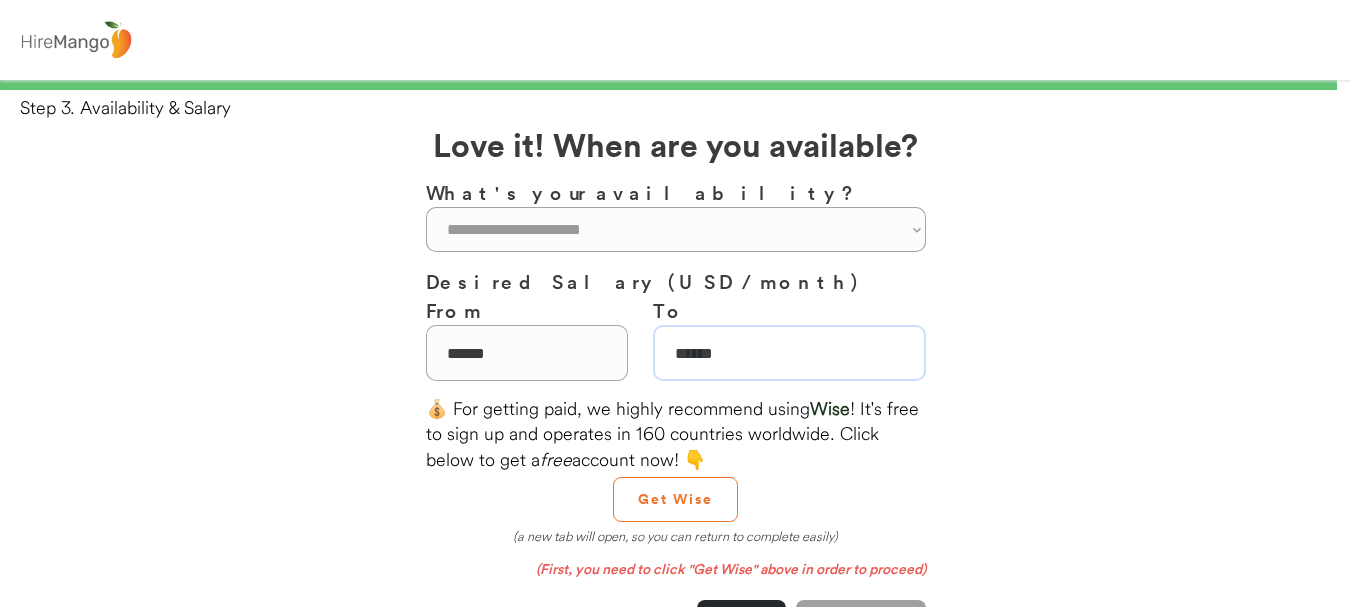 type on "******" 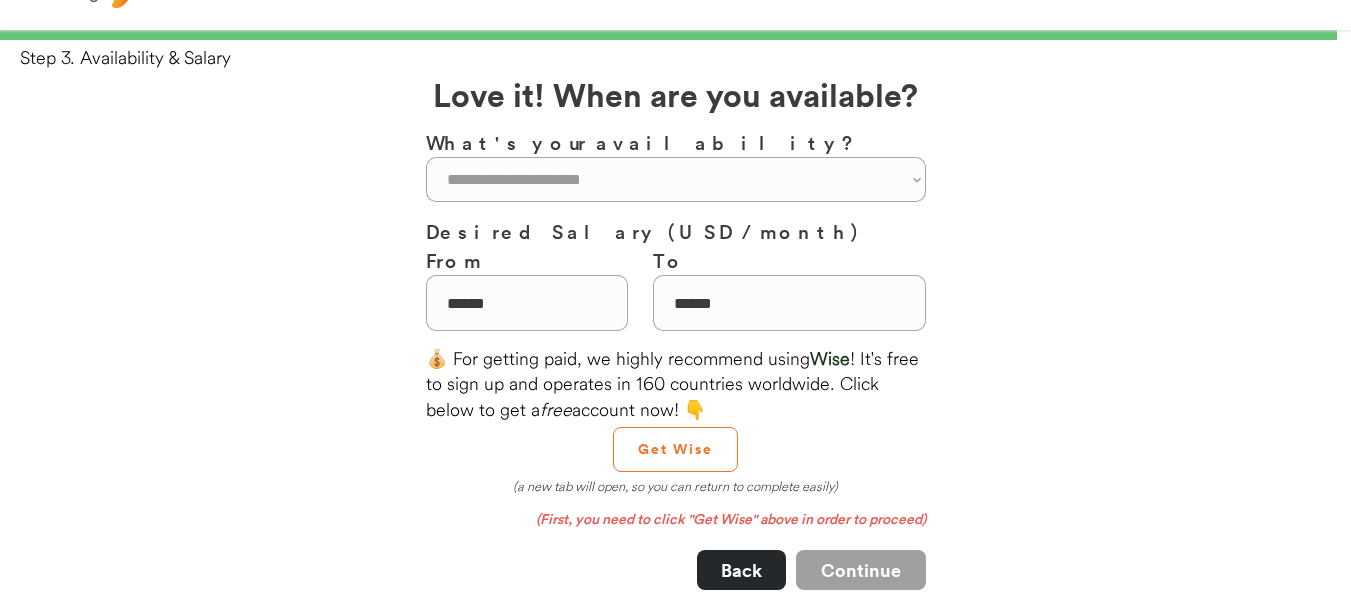scroll, scrollTop: 100, scrollLeft: 0, axis: vertical 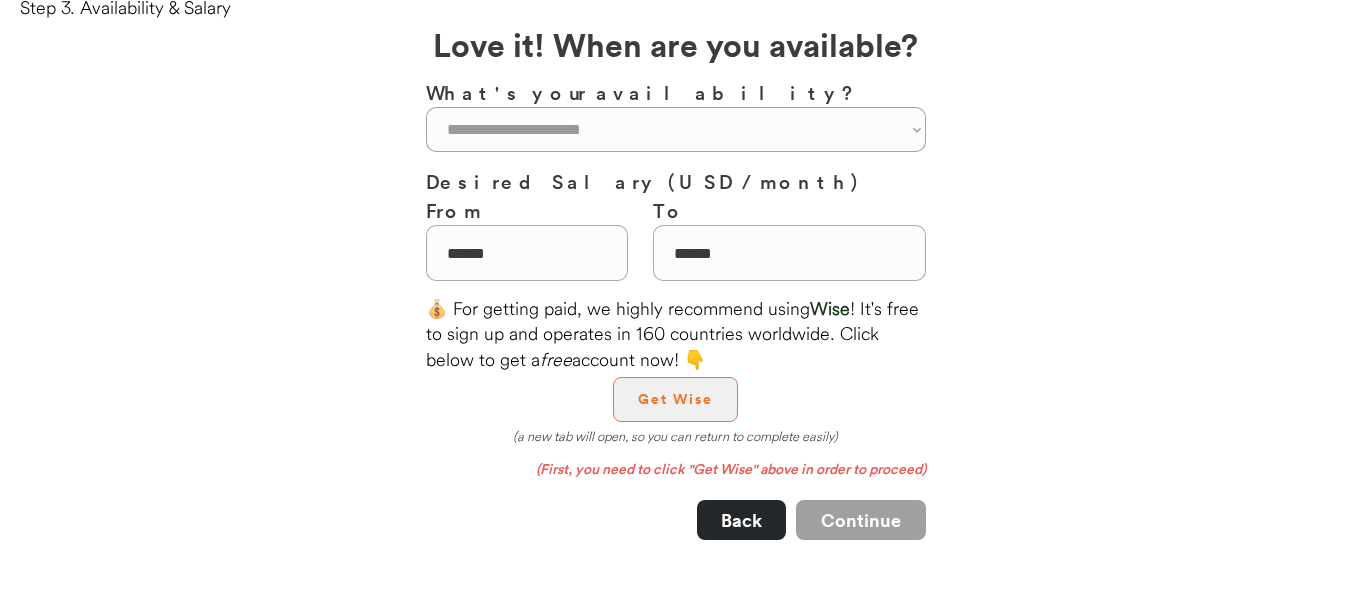 click on "Get Wise" at bounding box center (675, 399) 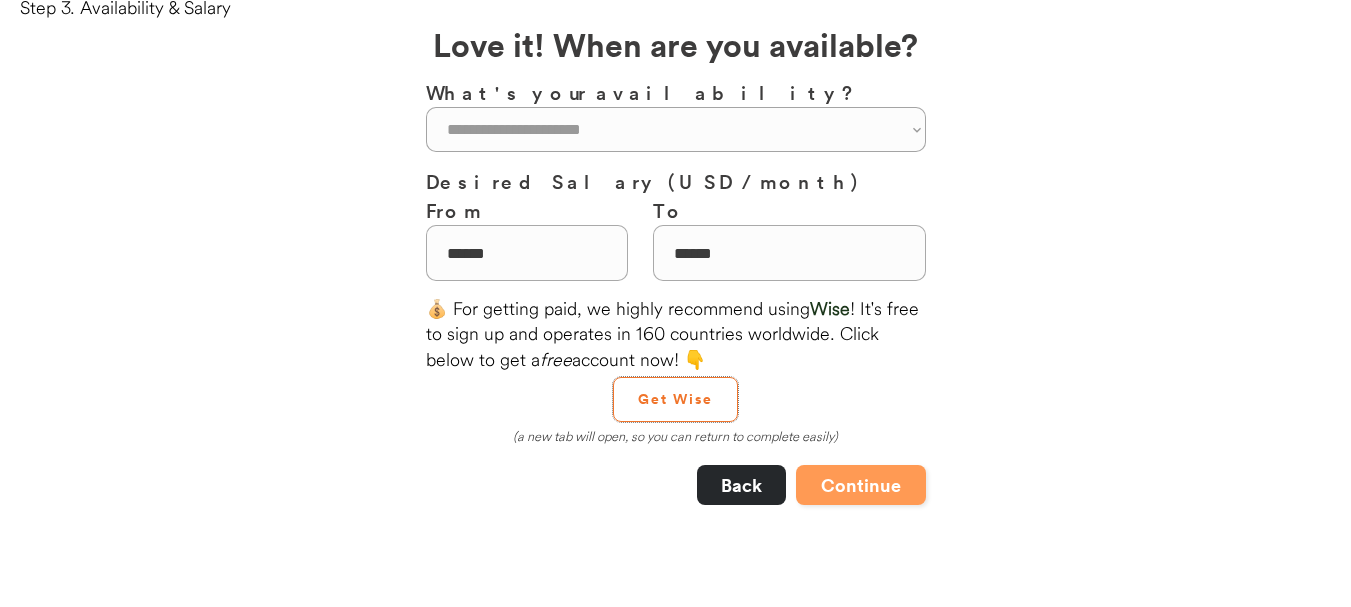 click on "Continue" at bounding box center (861, 485) 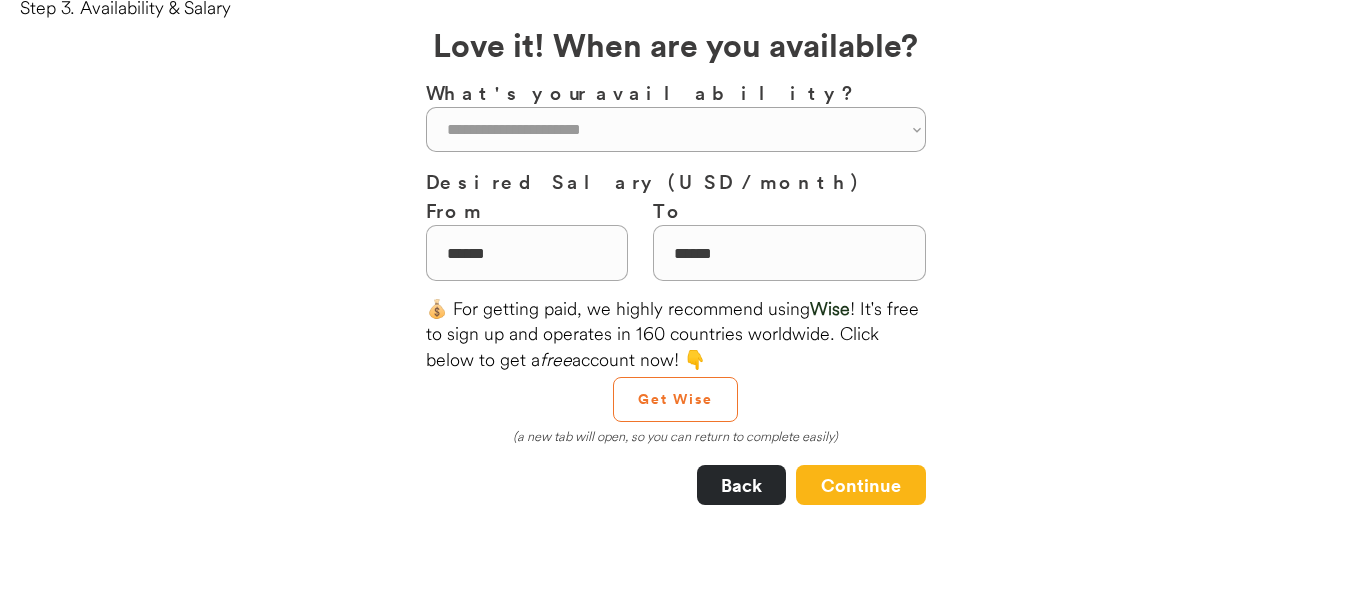 scroll, scrollTop: 0, scrollLeft: 0, axis: both 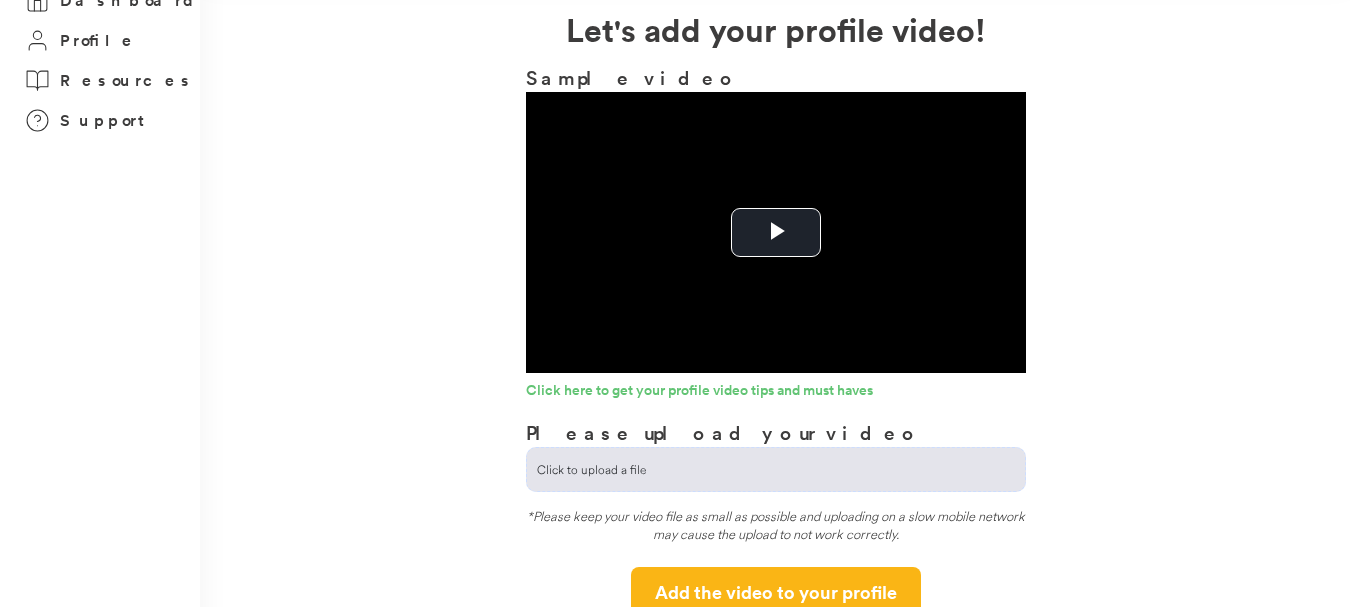 click at bounding box center [776, 469] 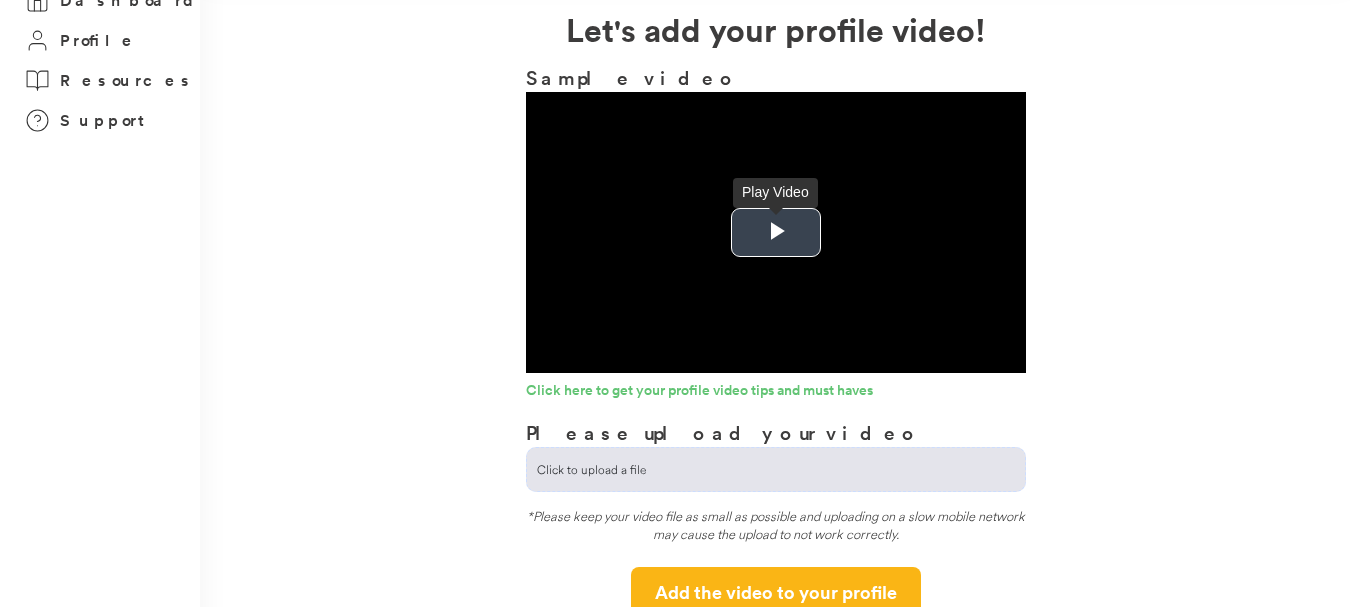 click at bounding box center (776, 233) 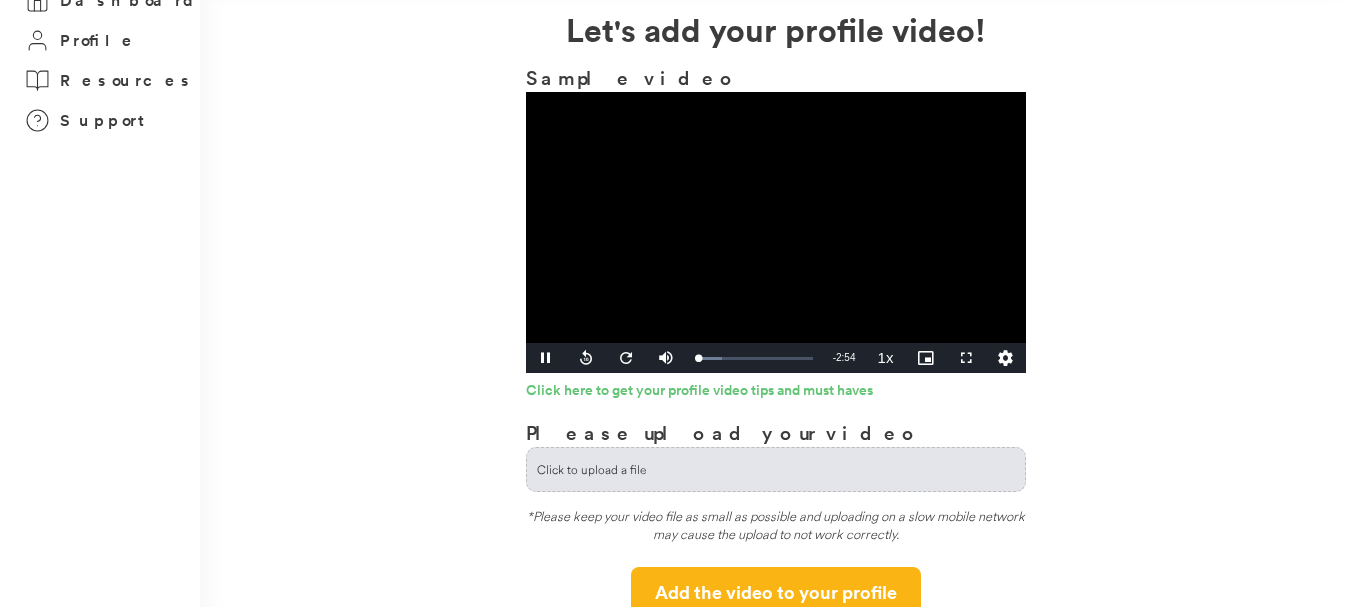 click at bounding box center (776, 232) 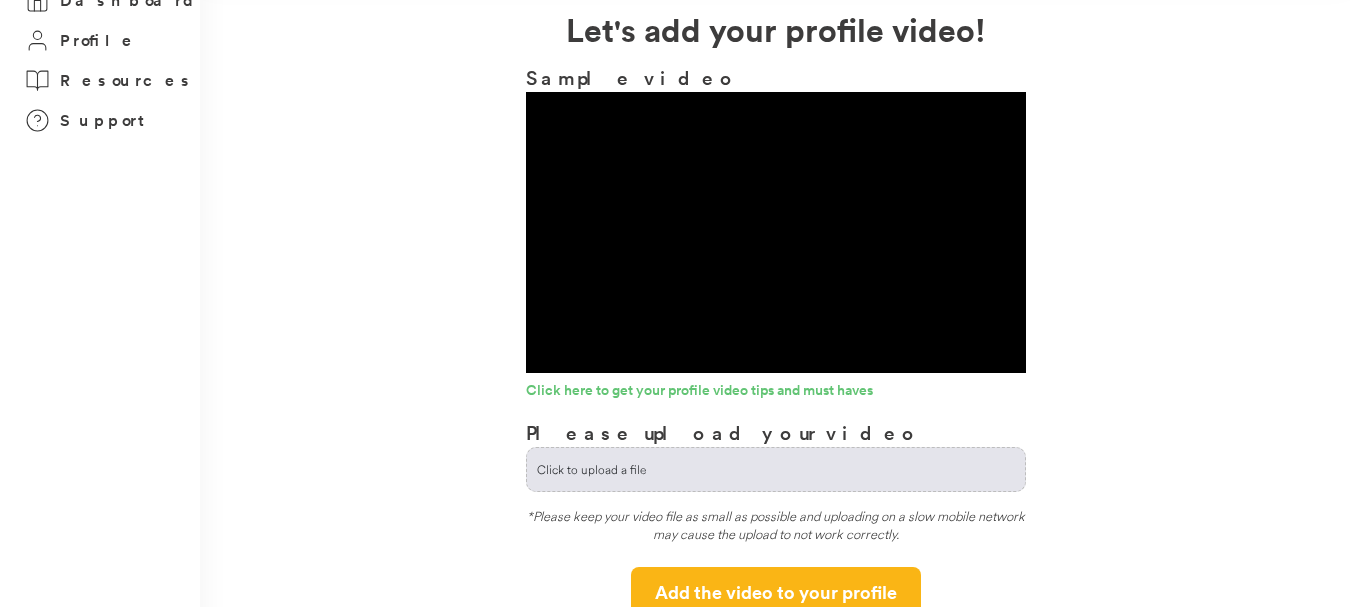 click at bounding box center [776, 469] 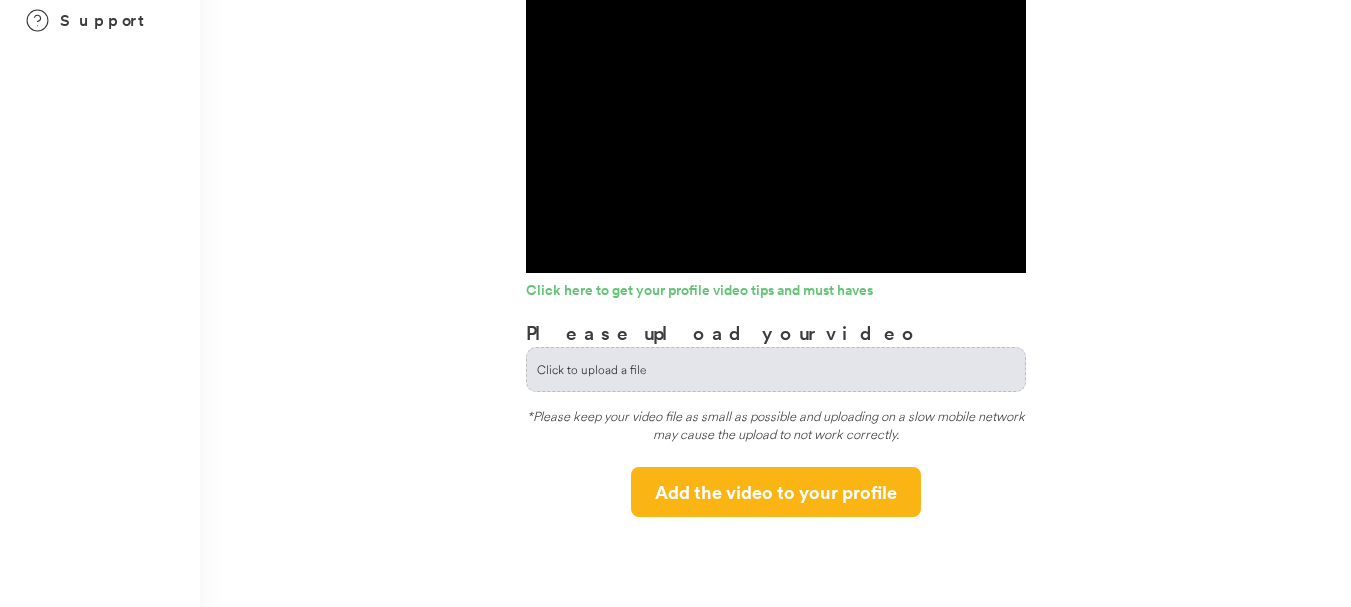 type on "**********" 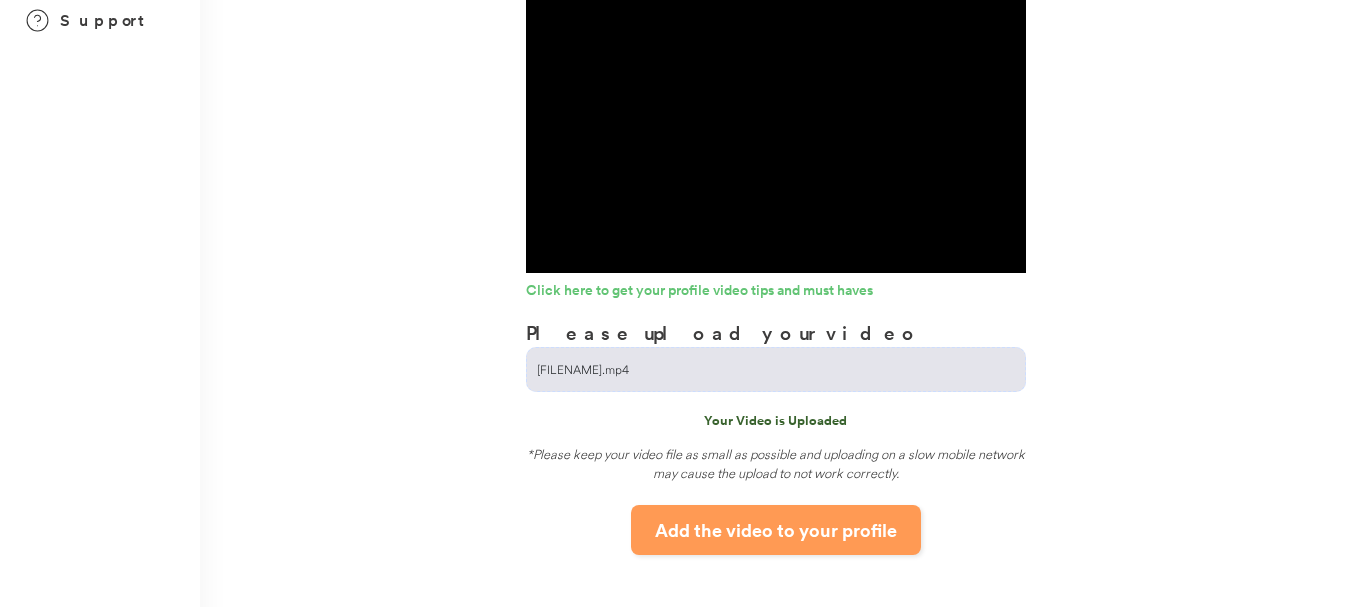 click on "Add the video to your profile" at bounding box center [776, 530] 